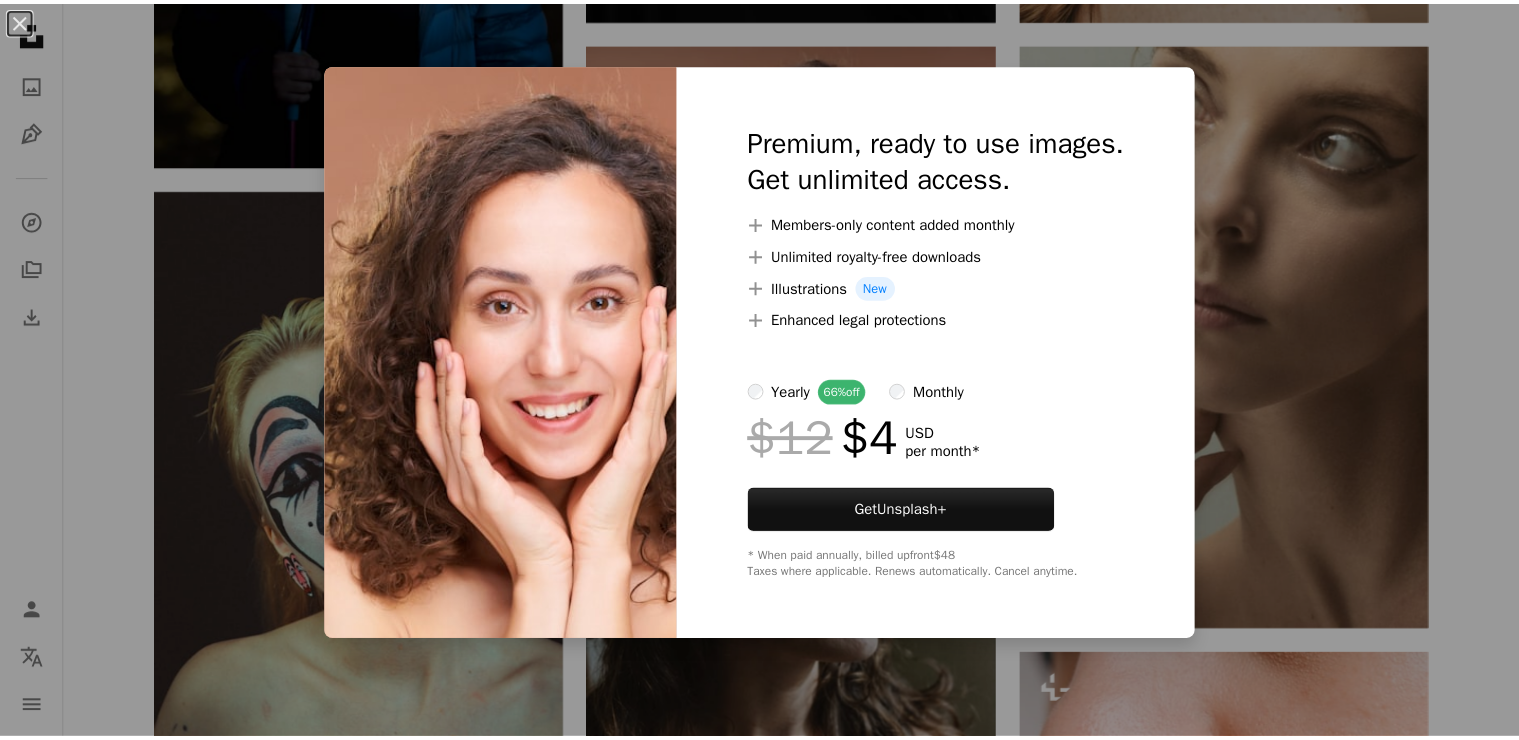 scroll, scrollTop: 25200, scrollLeft: 0, axis: vertical 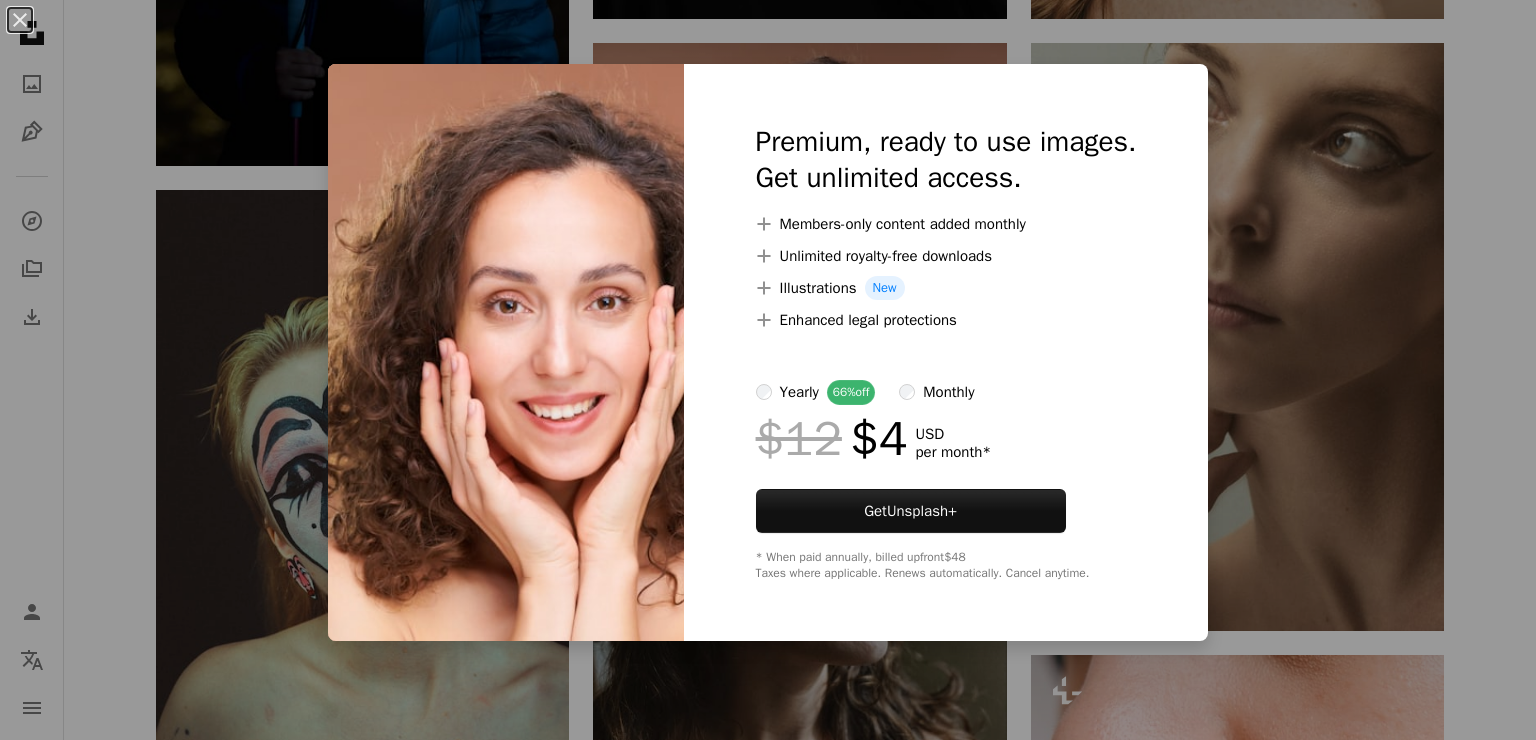 click on "An X shape Premium, ready to use images. Get unlimited access. A plus sign Members-only content added monthly A plus sign Unlimited royalty-free downloads A plus sign Illustrations  New A plus sign Enhanced legal protections yearly 66%  off monthly $12   $4 USD per month * Get  Unsplash+ * When paid annually, billed upfront  $48 Taxes where applicable. Renews automatically. Cancel anytime." at bounding box center [768, 370] 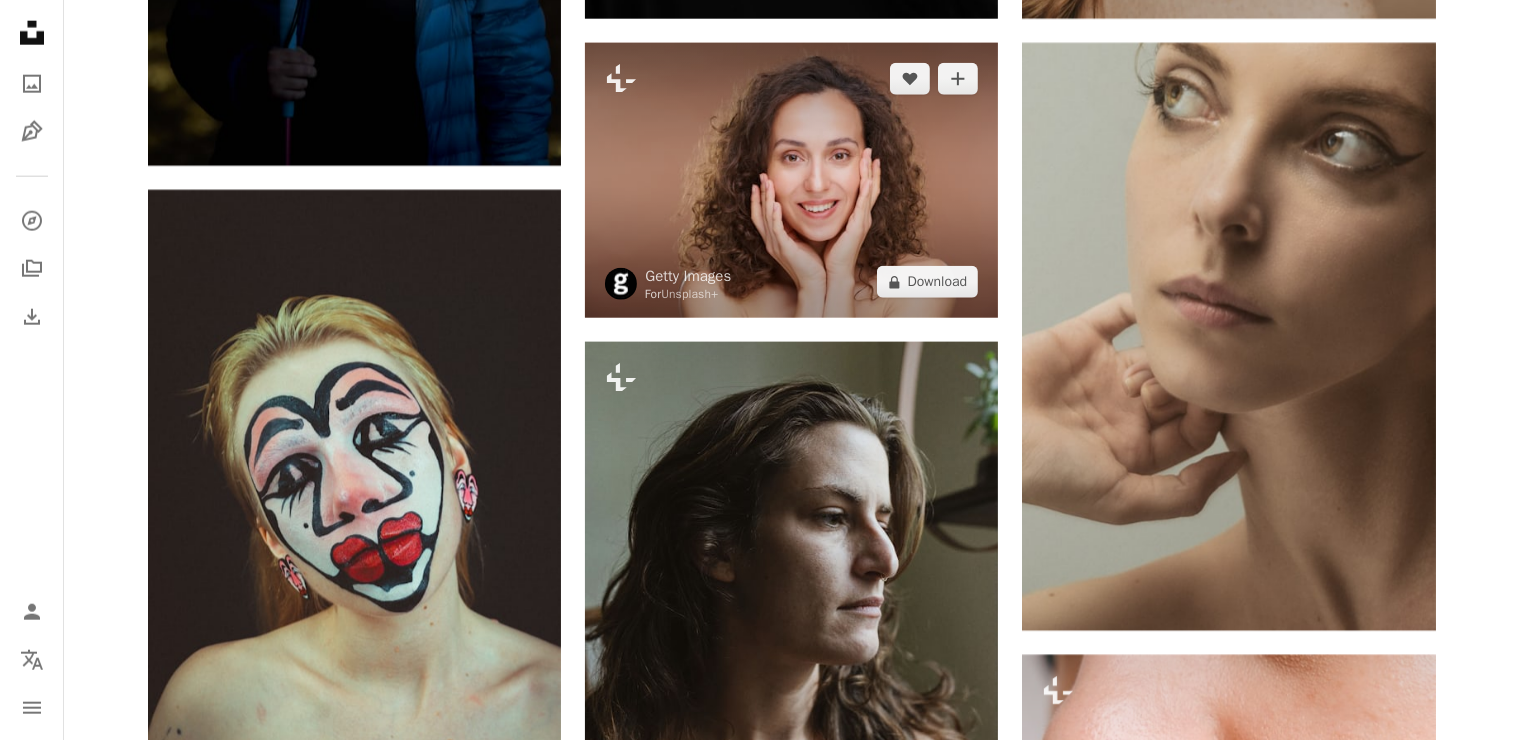 click at bounding box center [791, 180] 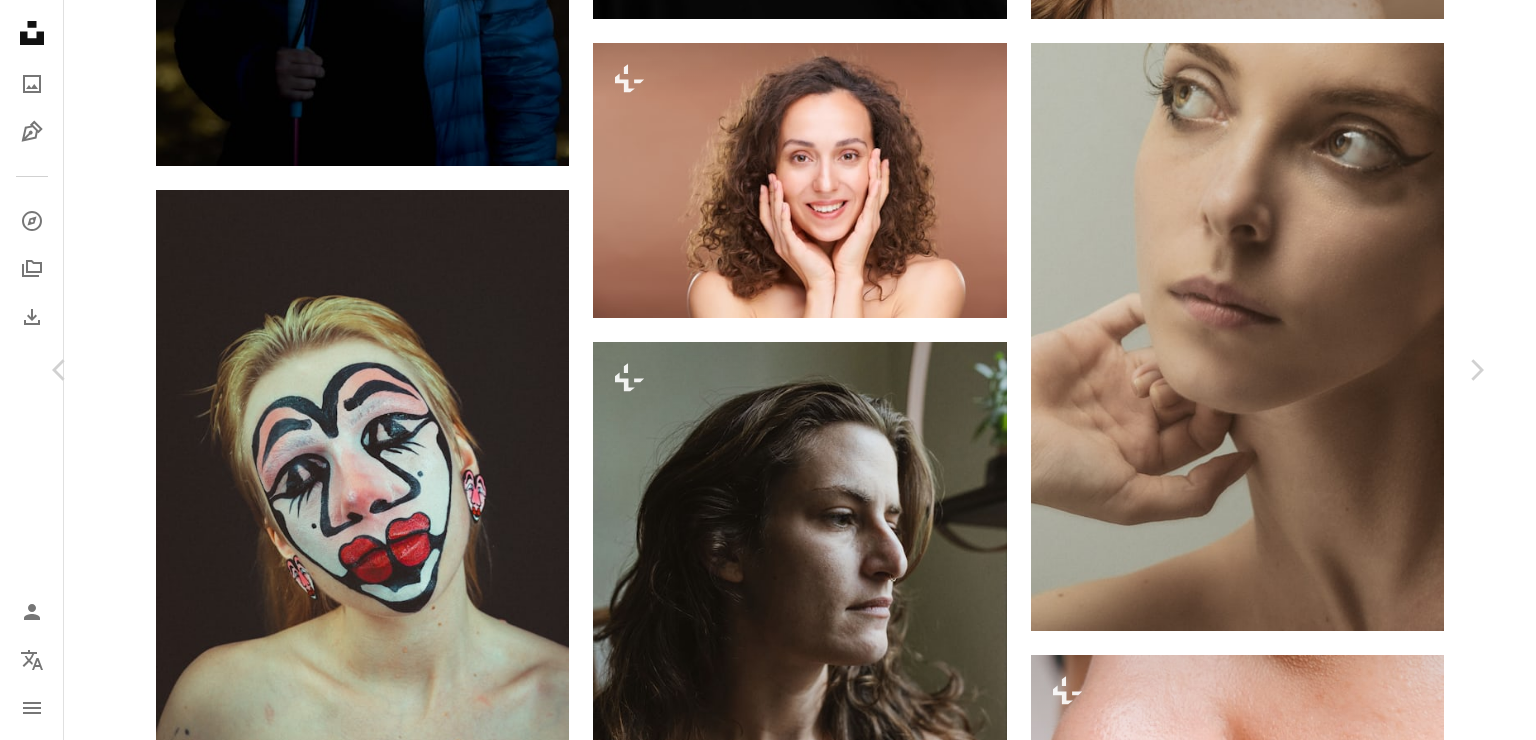 click on "**********" at bounding box center [768, -9864] 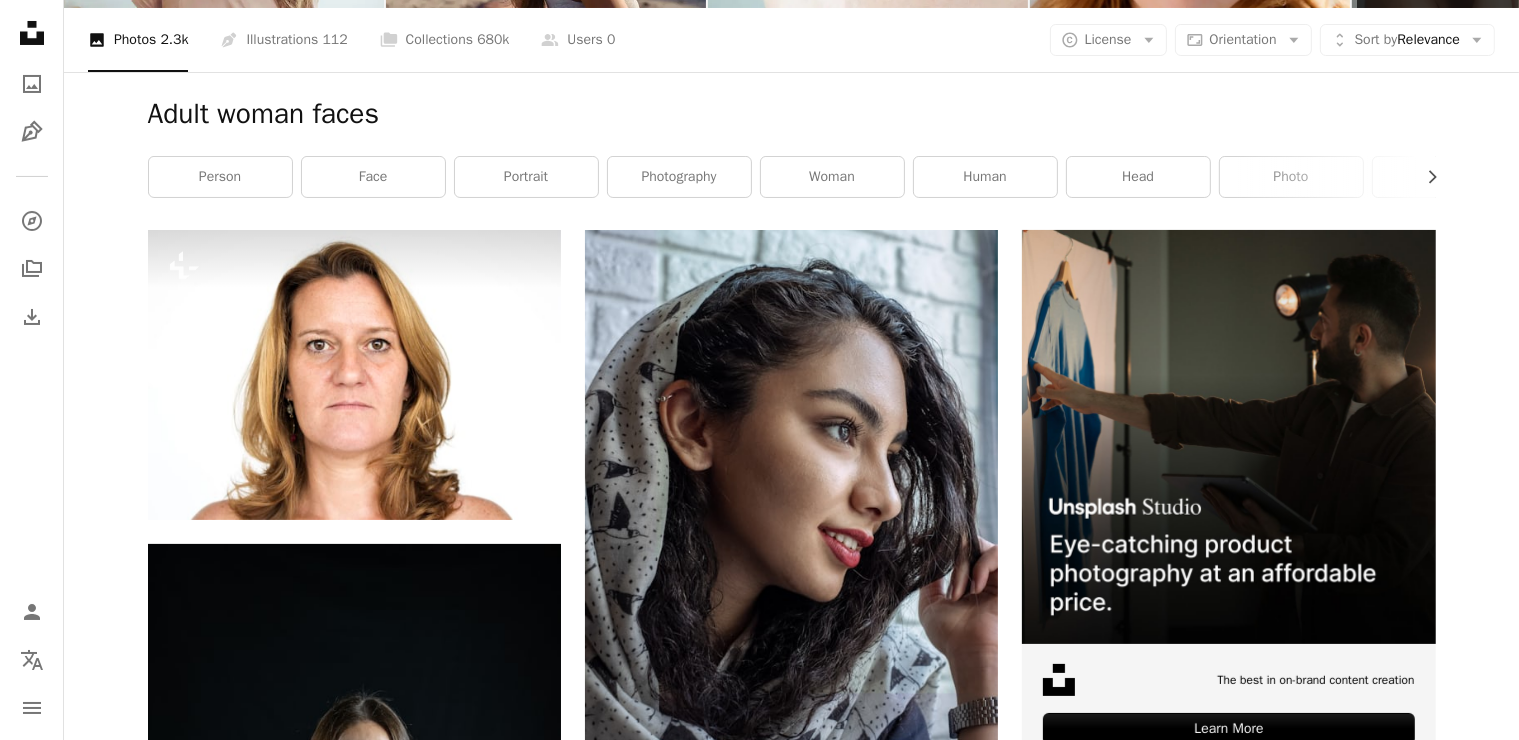 scroll, scrollTop: 0, scrollLeft: 0, axis: both 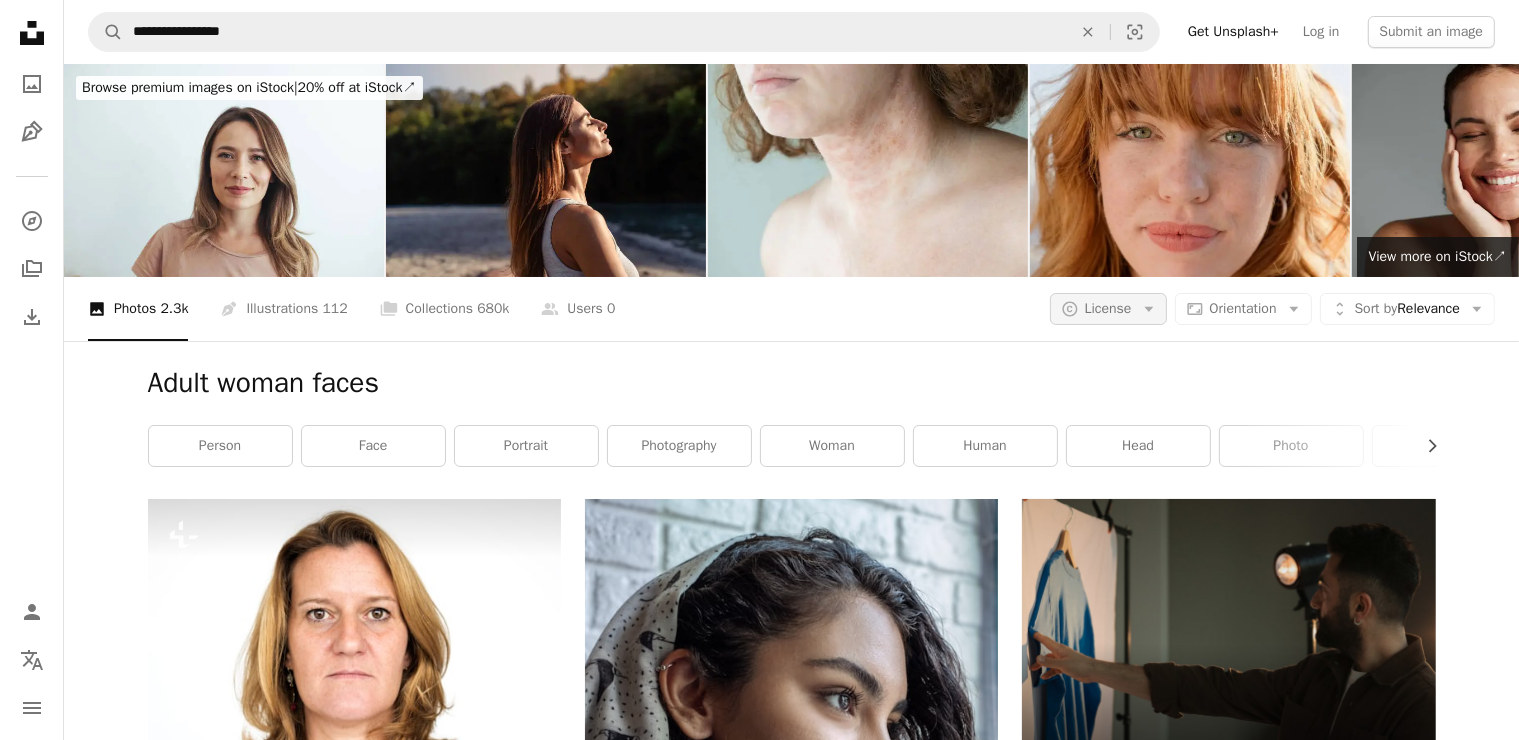 click on "A copyright icon © License Arrow down" at bounding box center [1108, 309] 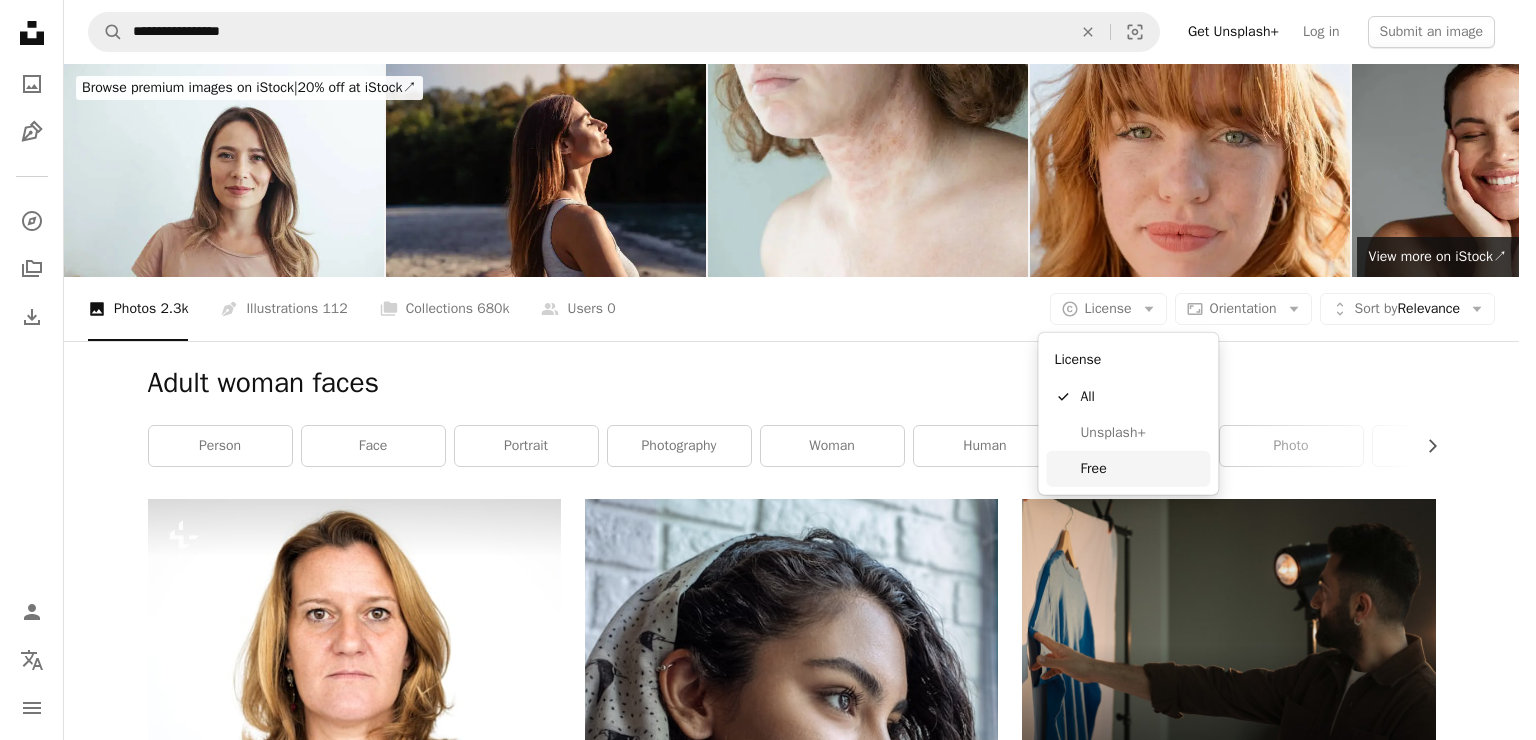 click on "Free" at bounding box center [1141, 469] 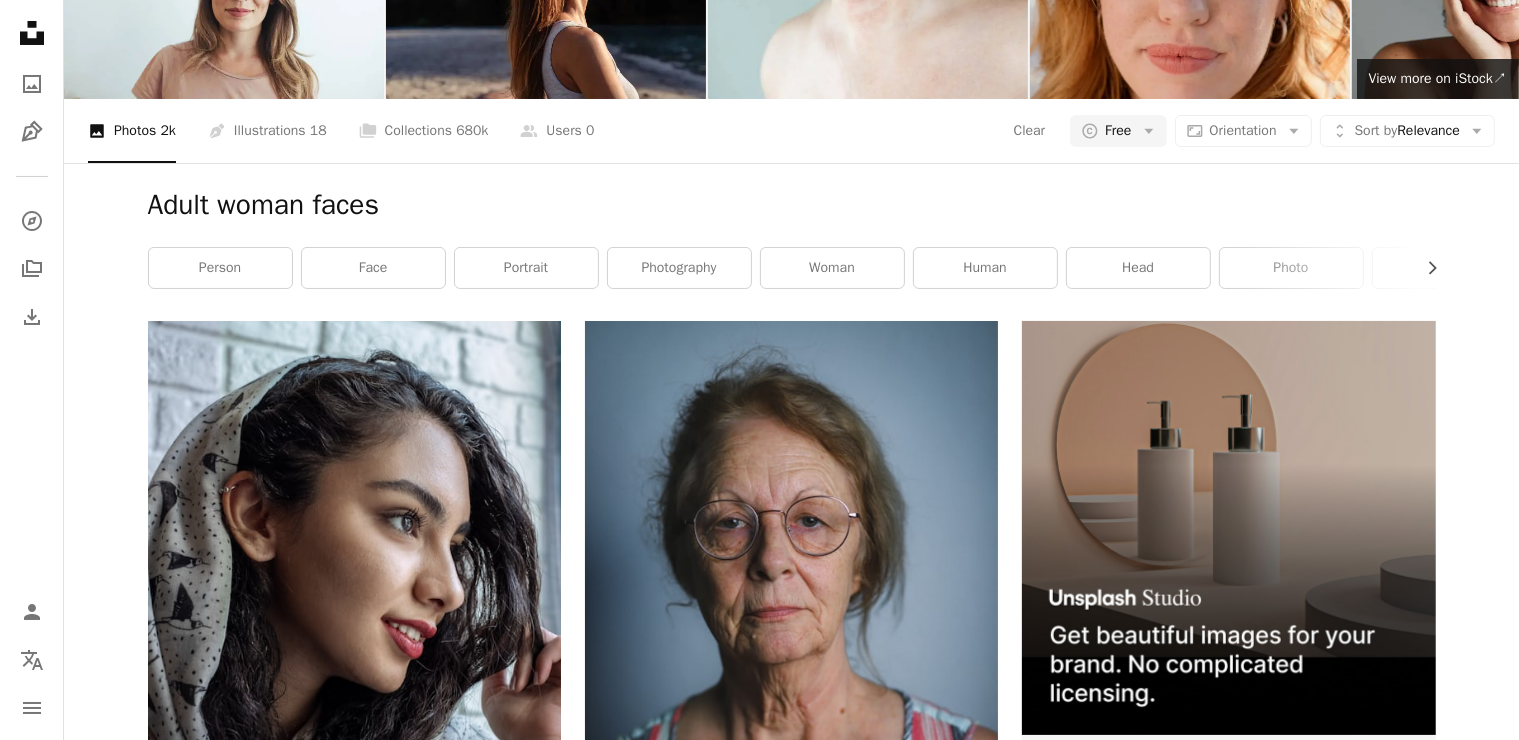 scroll, scrollTop: 100, scrollLeft: 0, axis: vertical 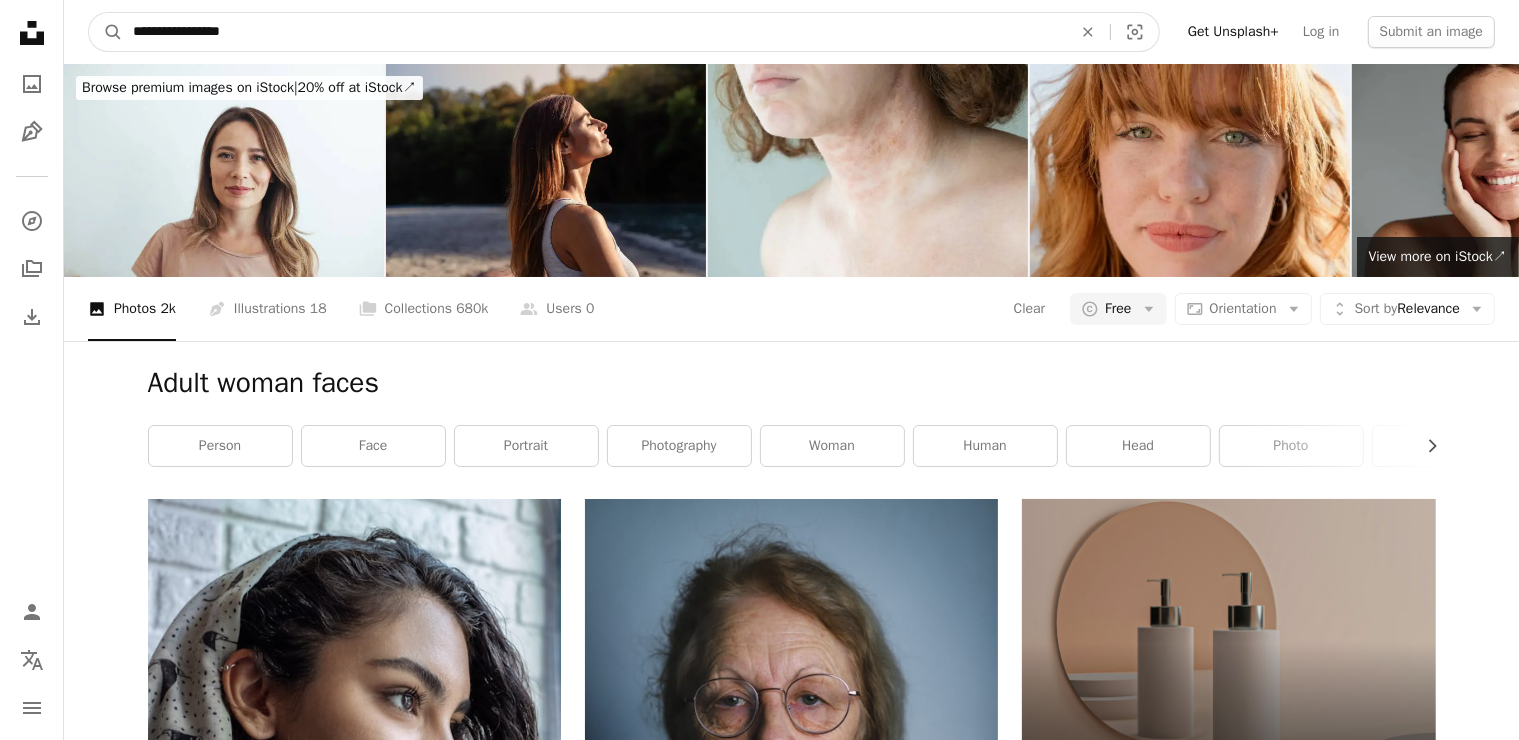 drag, startPoint x: 212, startPoint y: 30, endPoint x: 168, endPoint y: 40, distance: 45.122055 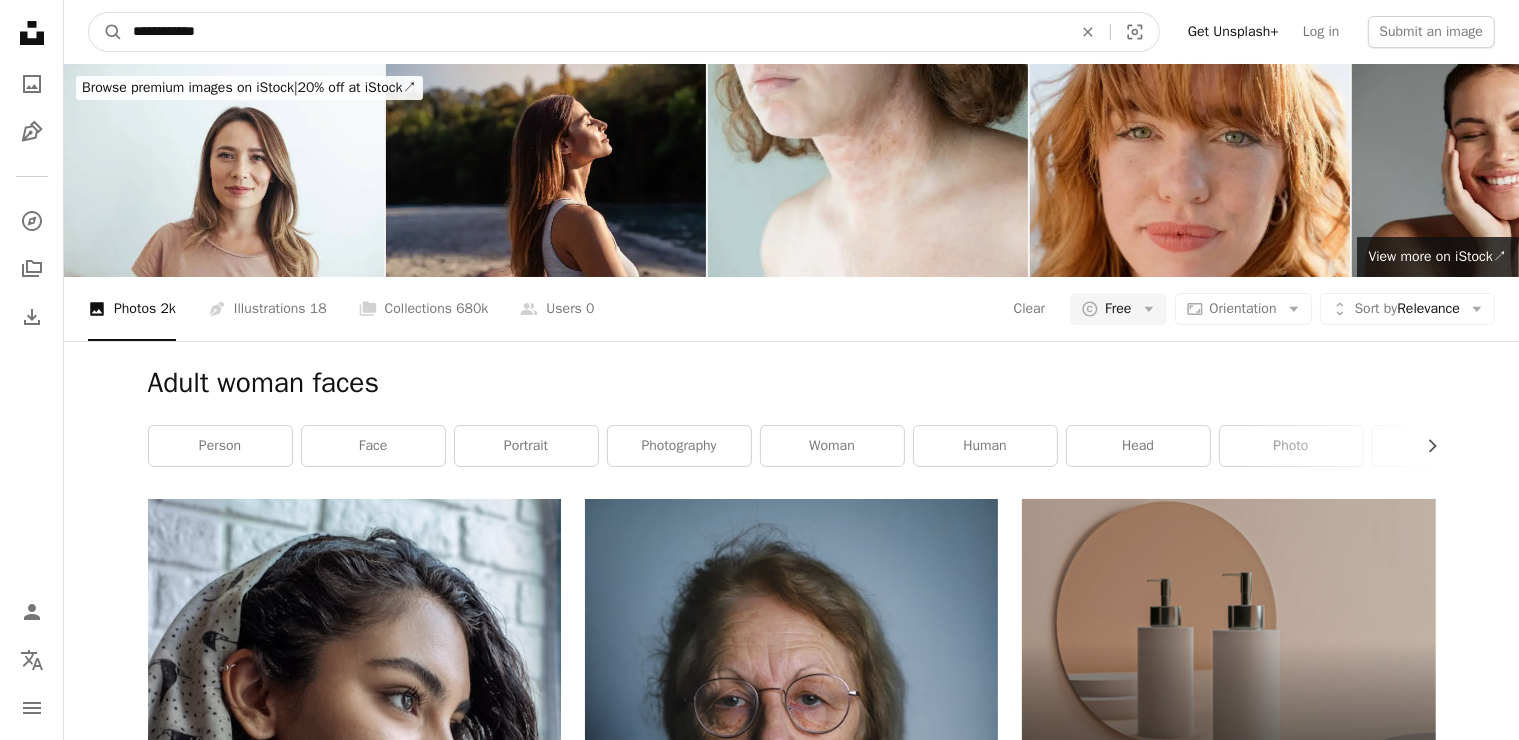 type on "**********" 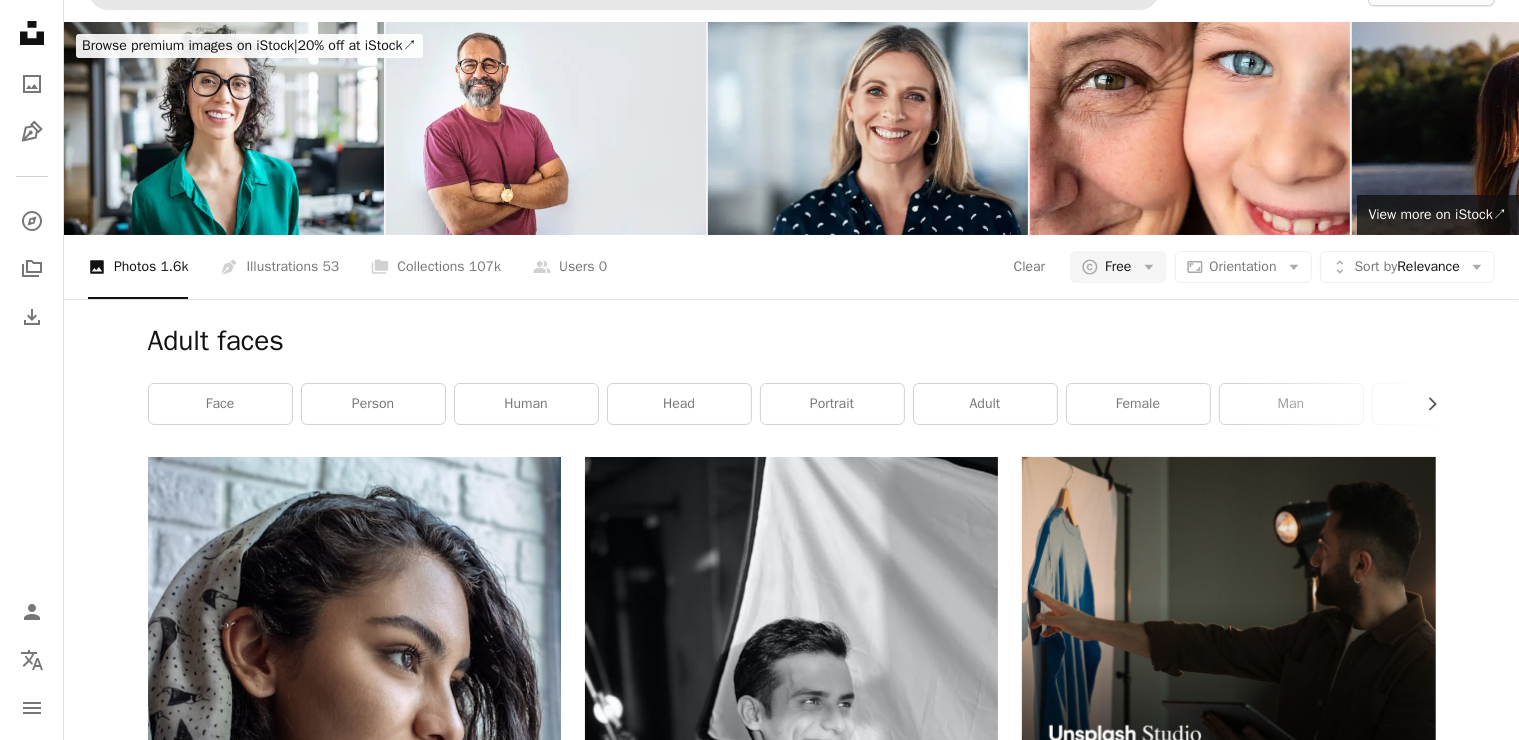 scroll, scrollTop: 0, scrollLeft: 0, axis: both 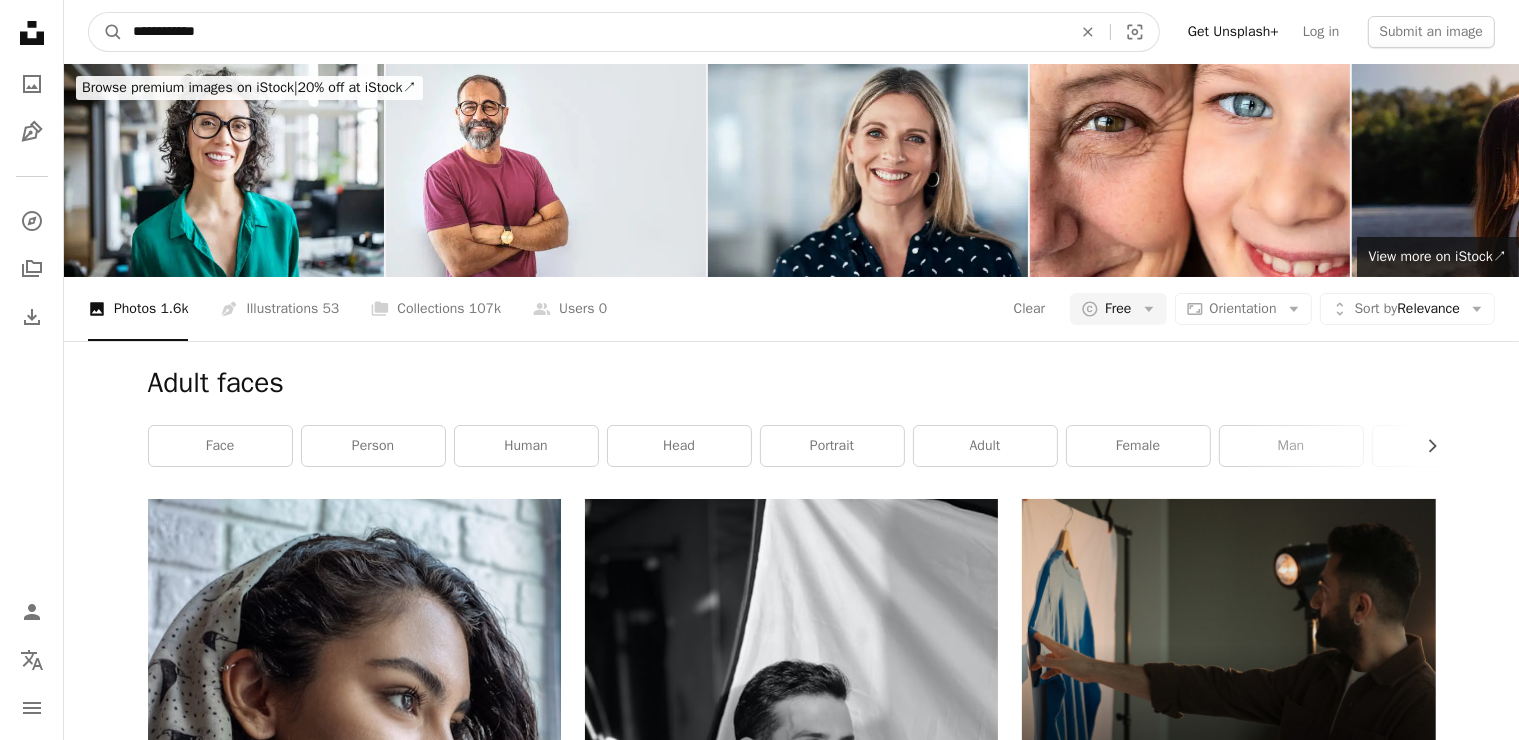 drag, startPoint x: 223, startPoint y: 39, endPoint x: 38, endPoint y: 47, distance: 185.1729 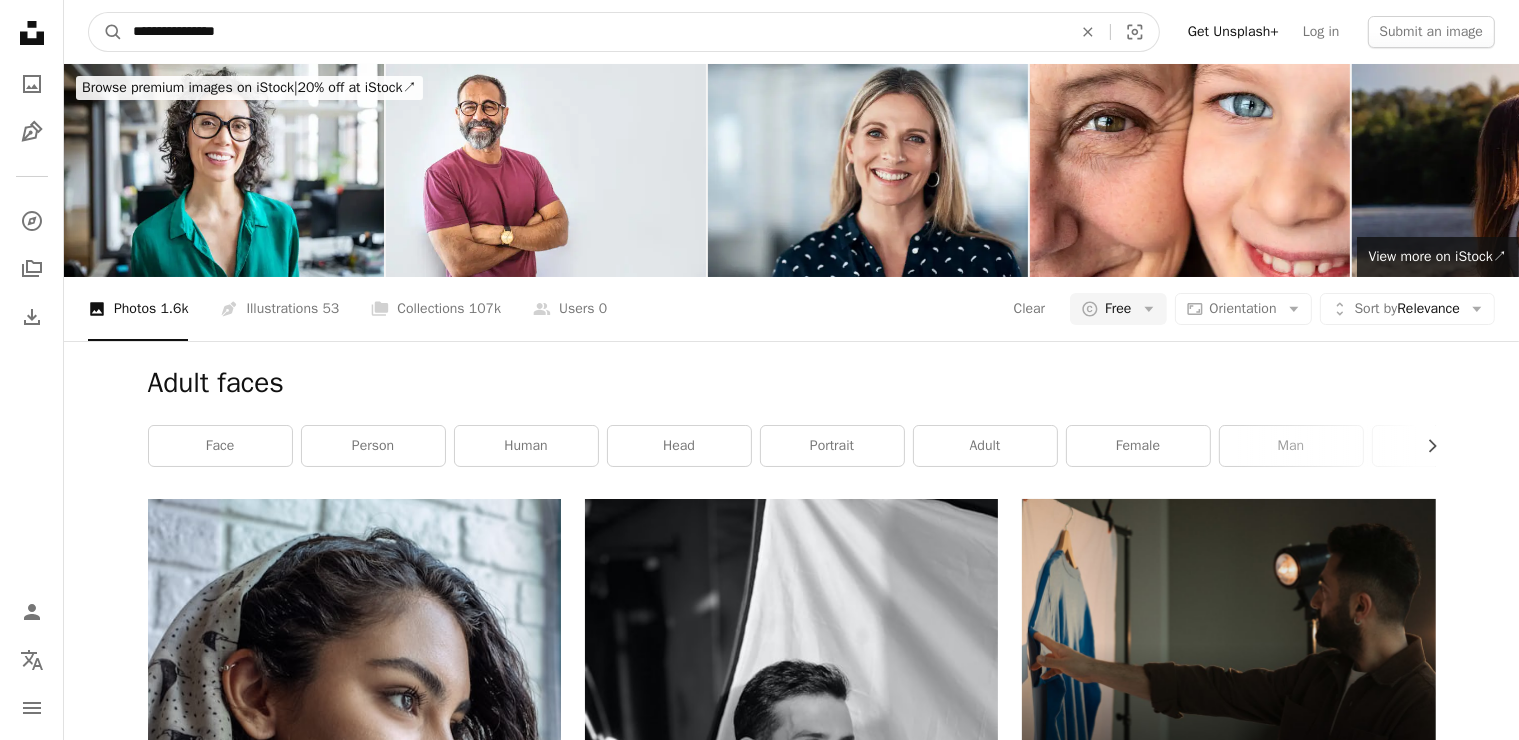 type on "**********" 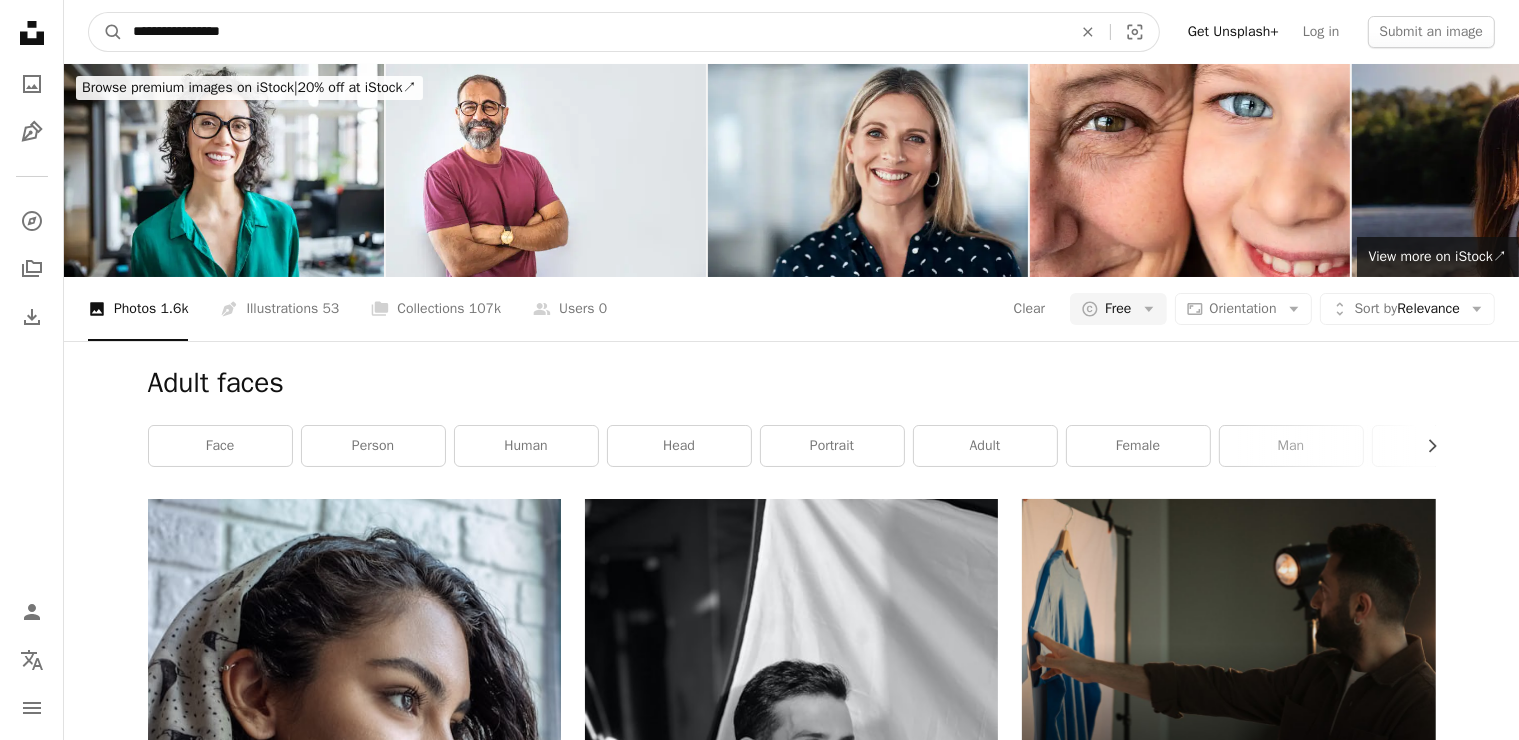 click on "A magnifying glass" at bounding box center [106, 32] 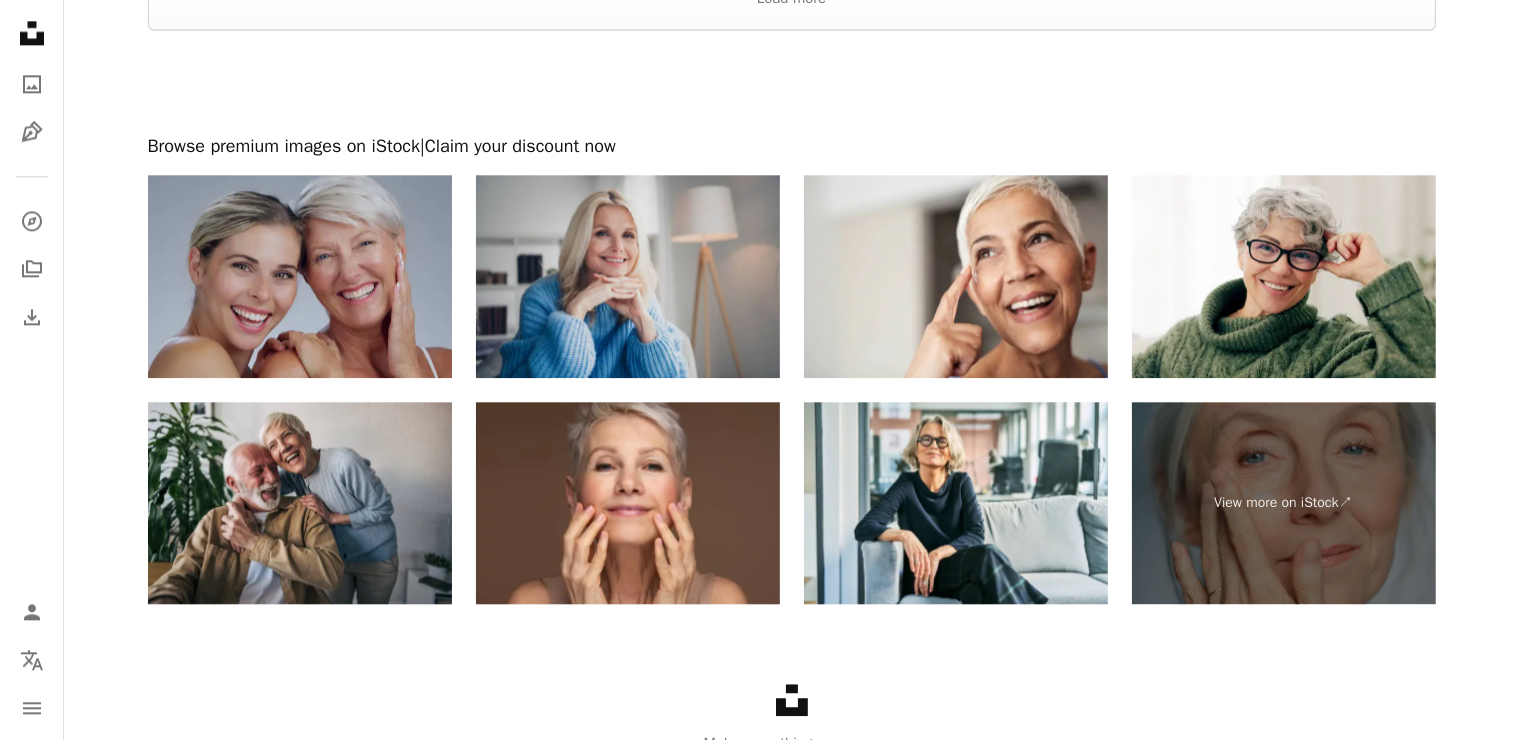 scroll, scrollTop: 5100, scrollLeft: 0, axis: vertical 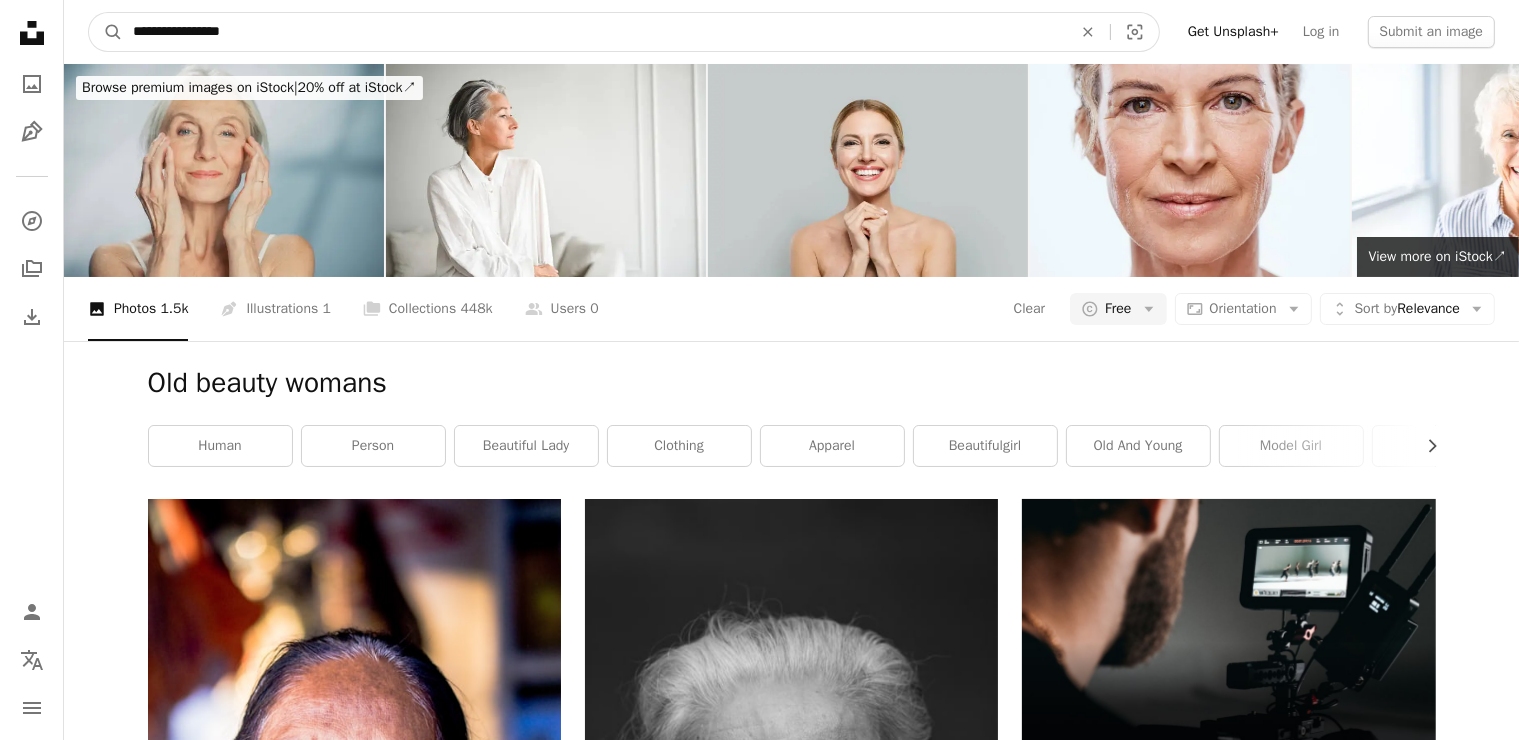 drag, startPoint x: 269, startPoint y: 32, endPoint x: 0, endPoint y: 34, distance: 269.00745 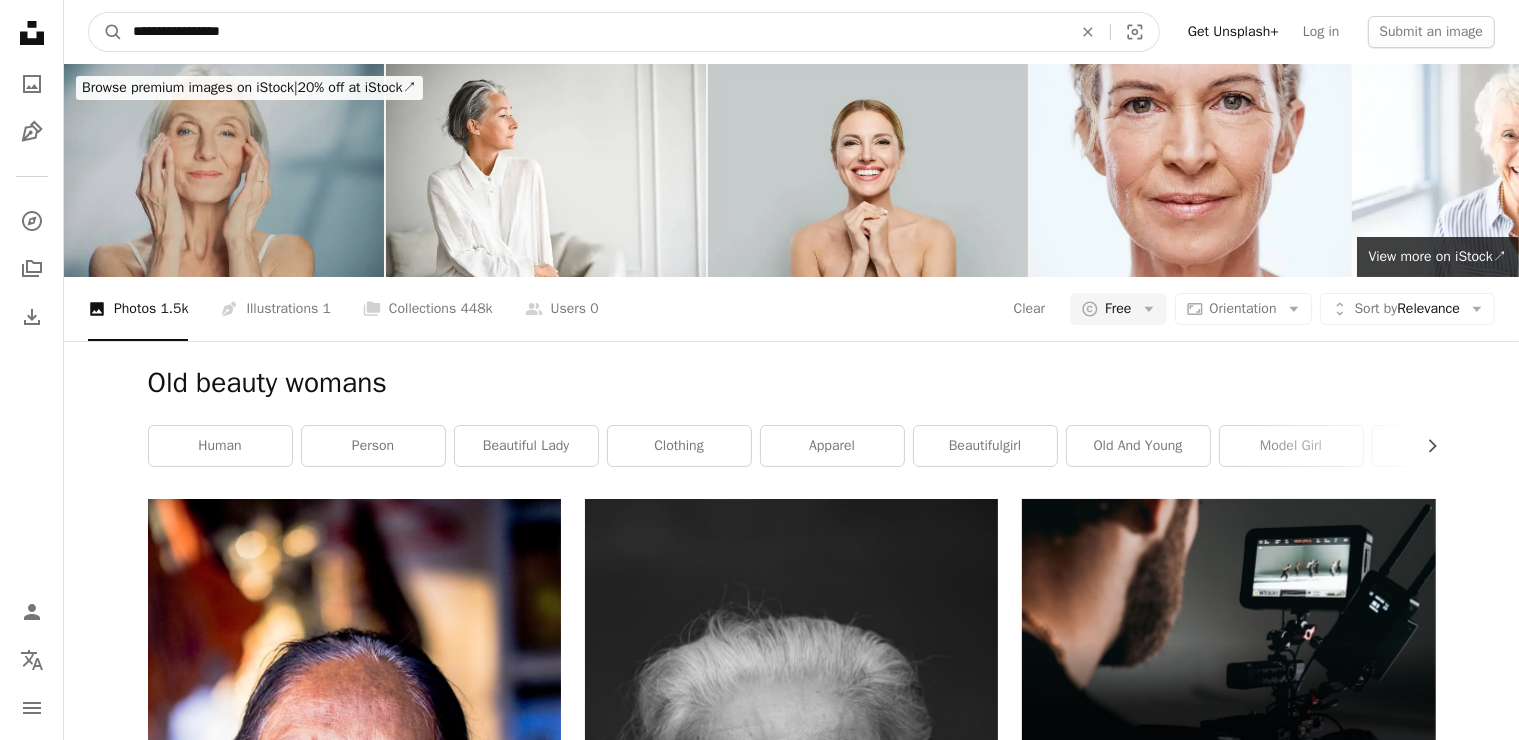 type on "**********" 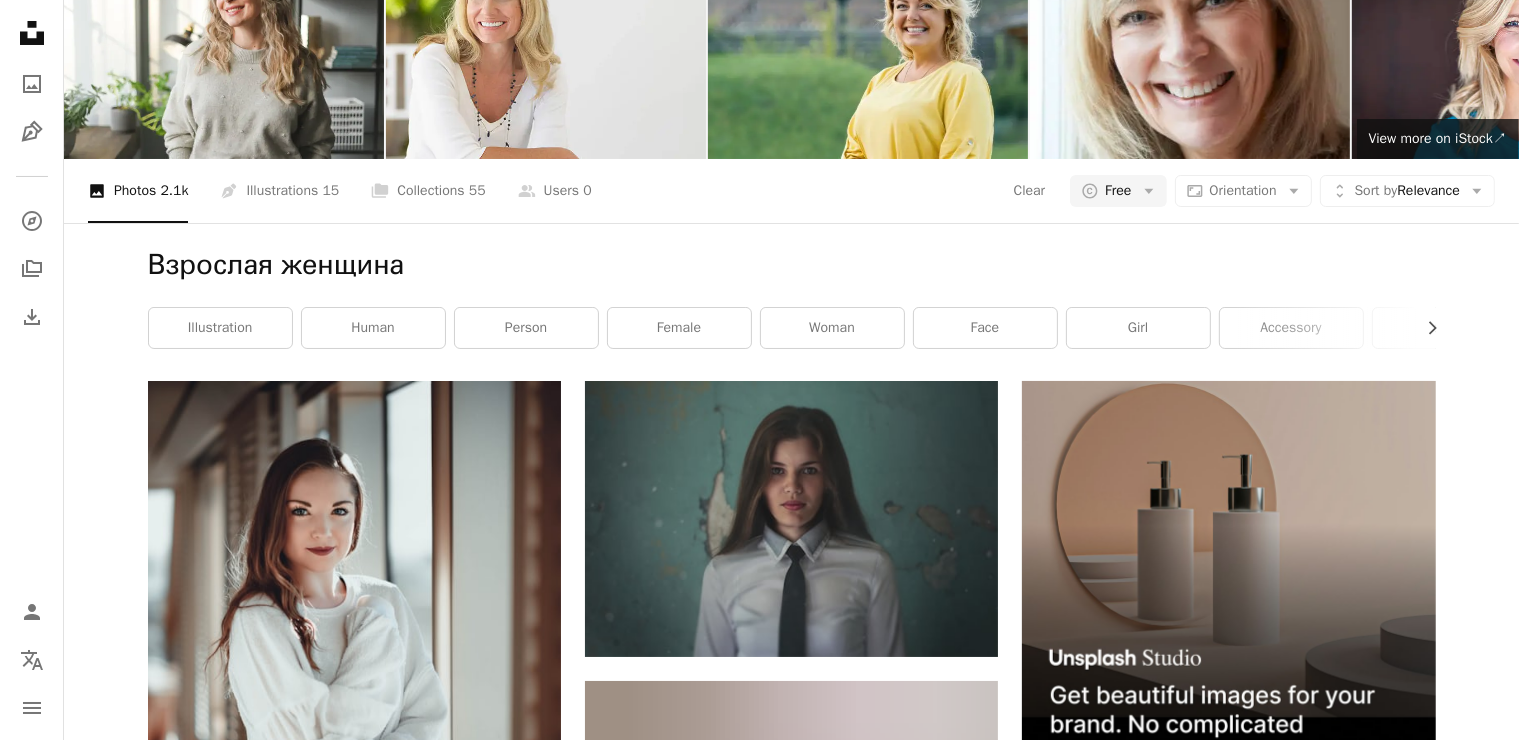 scroll, scrollTop: 0, scrollLeft: 0, axis: both 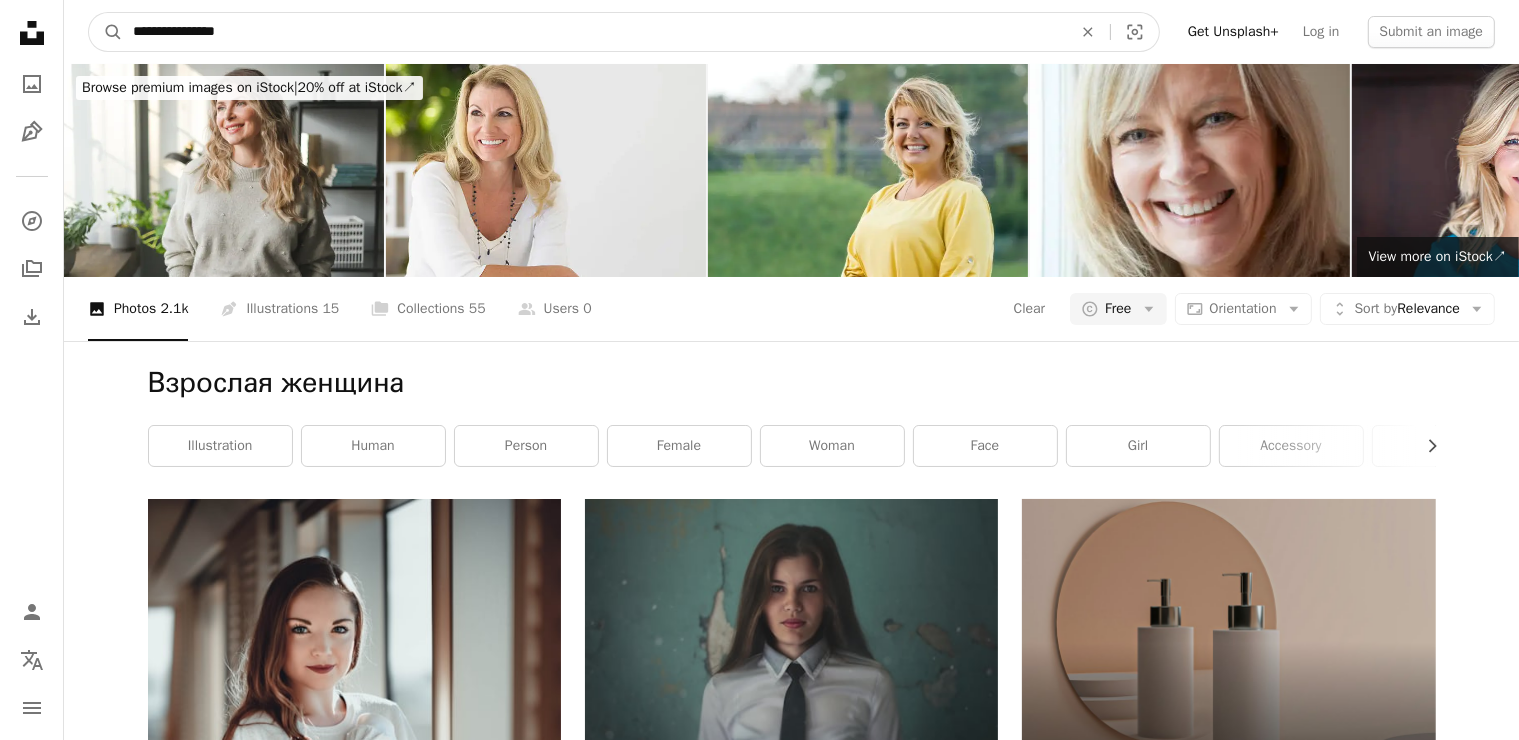 click on "**********" at bounding box center [594, 32] 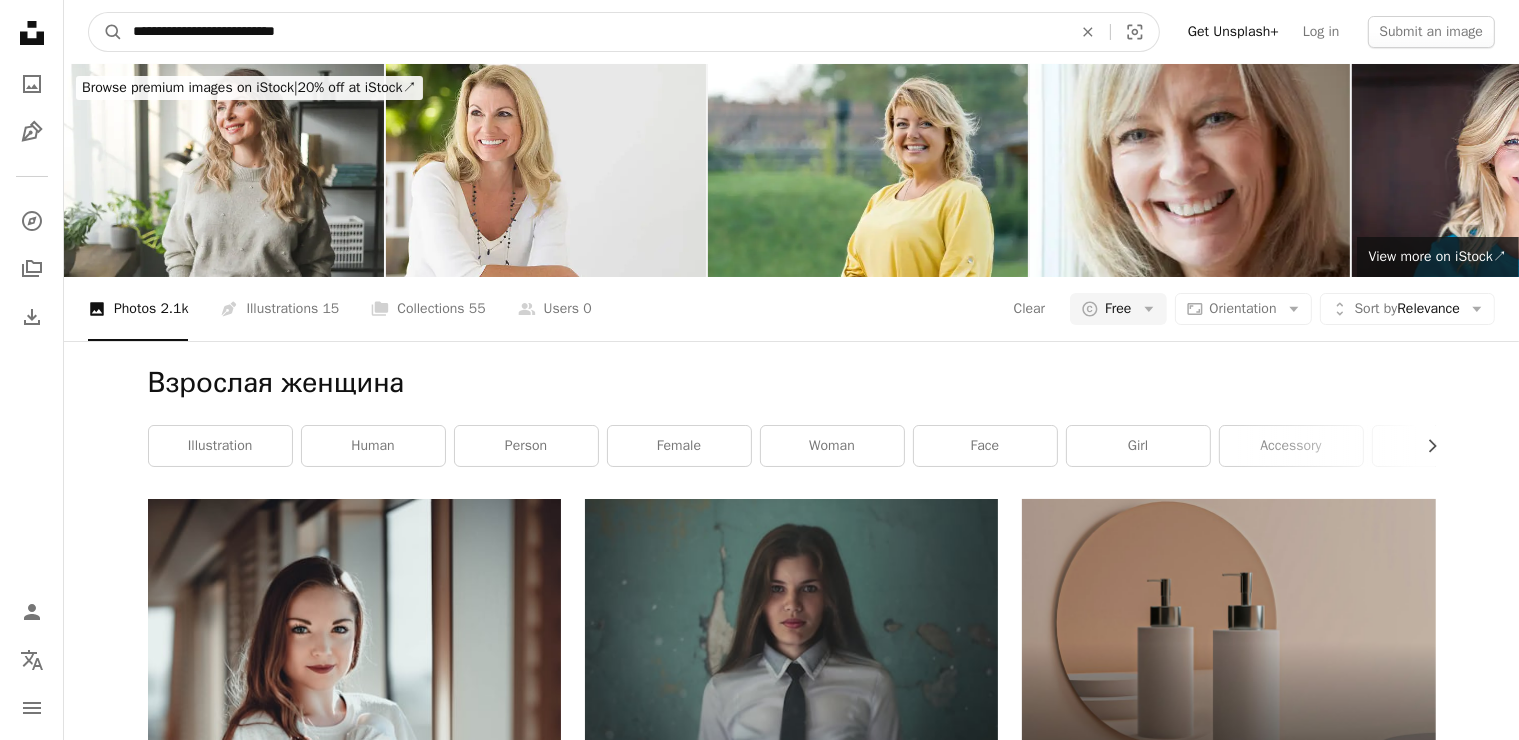 type on "**********" 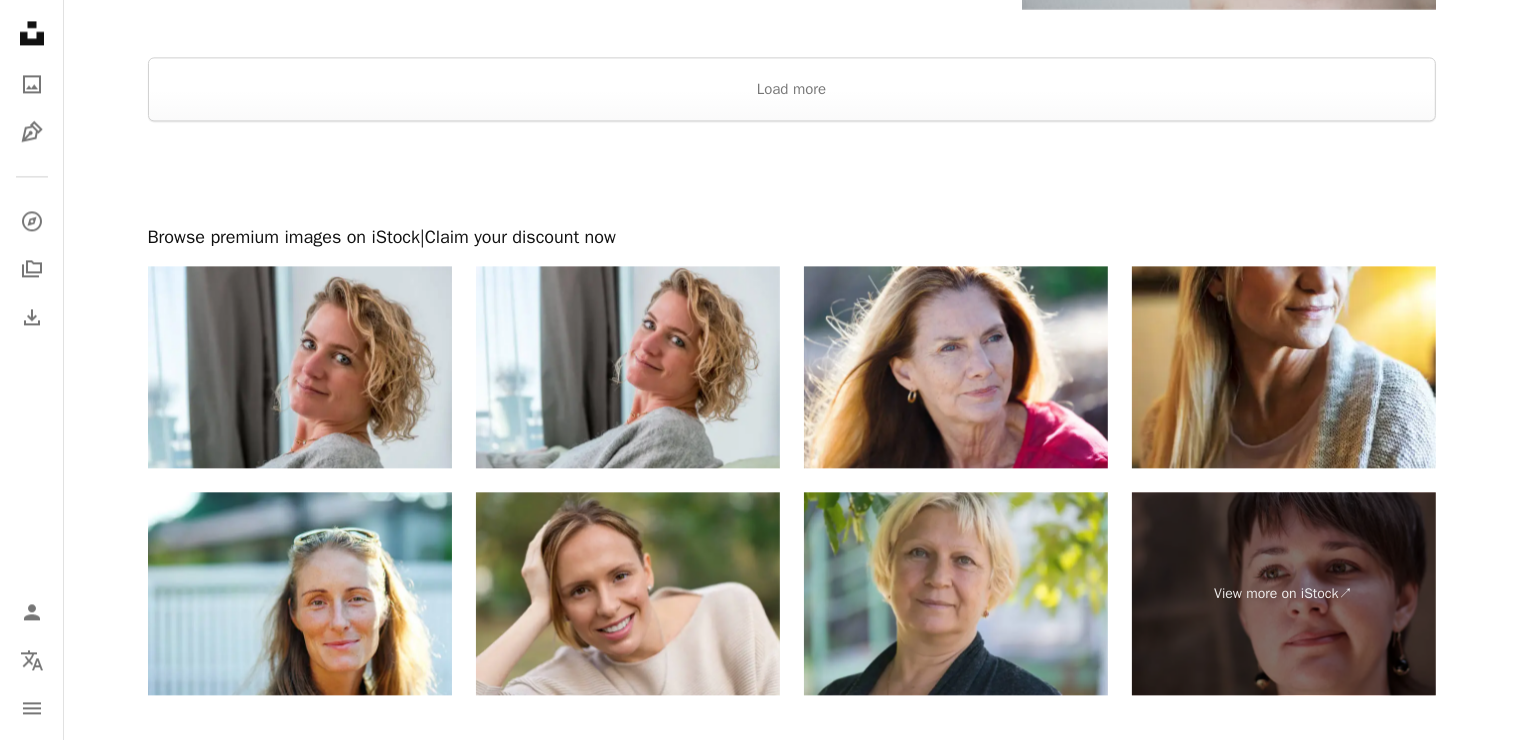 scroll, scrollTop: 4529, scrollLeft: 0, axis: vertical 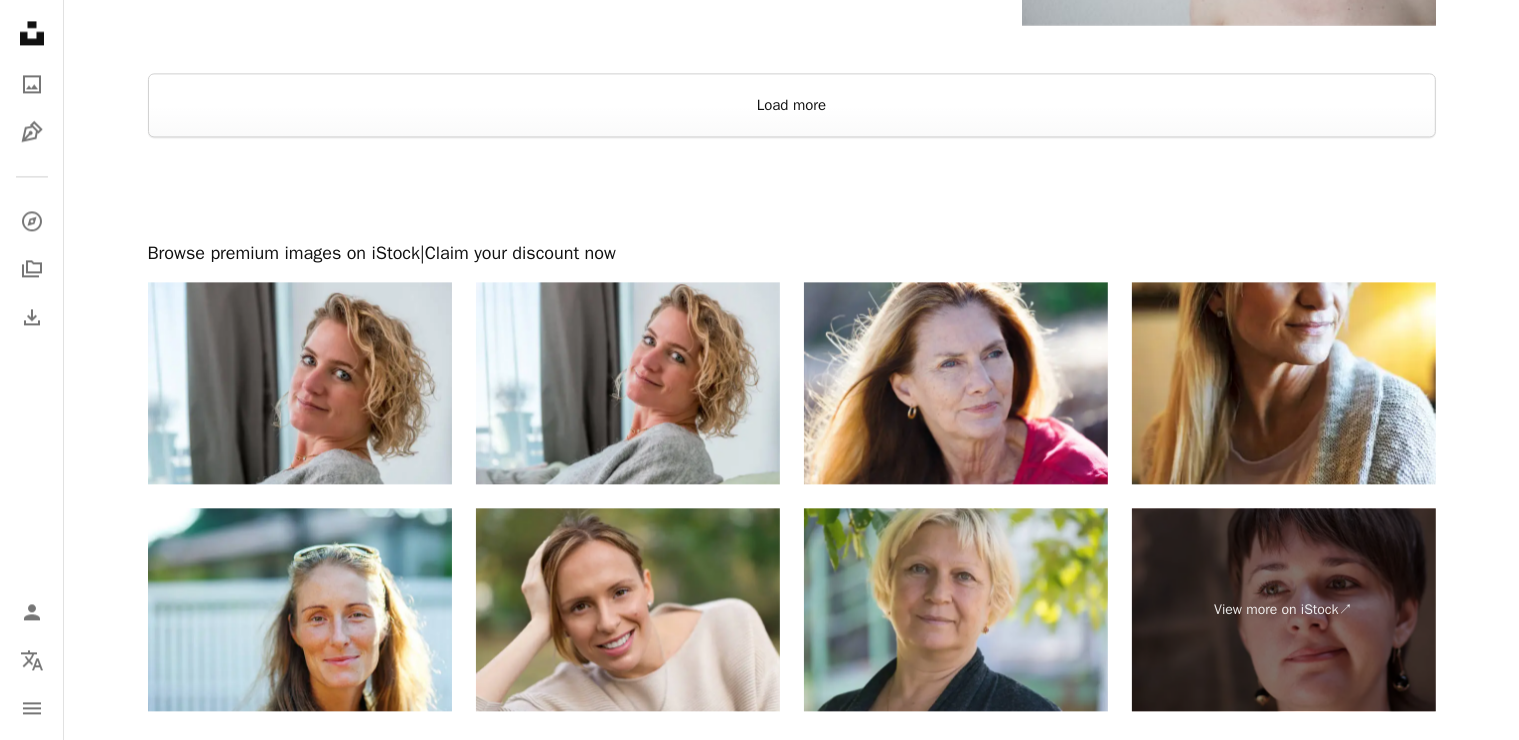 click on "Load more" at bounding box center (792, 105) 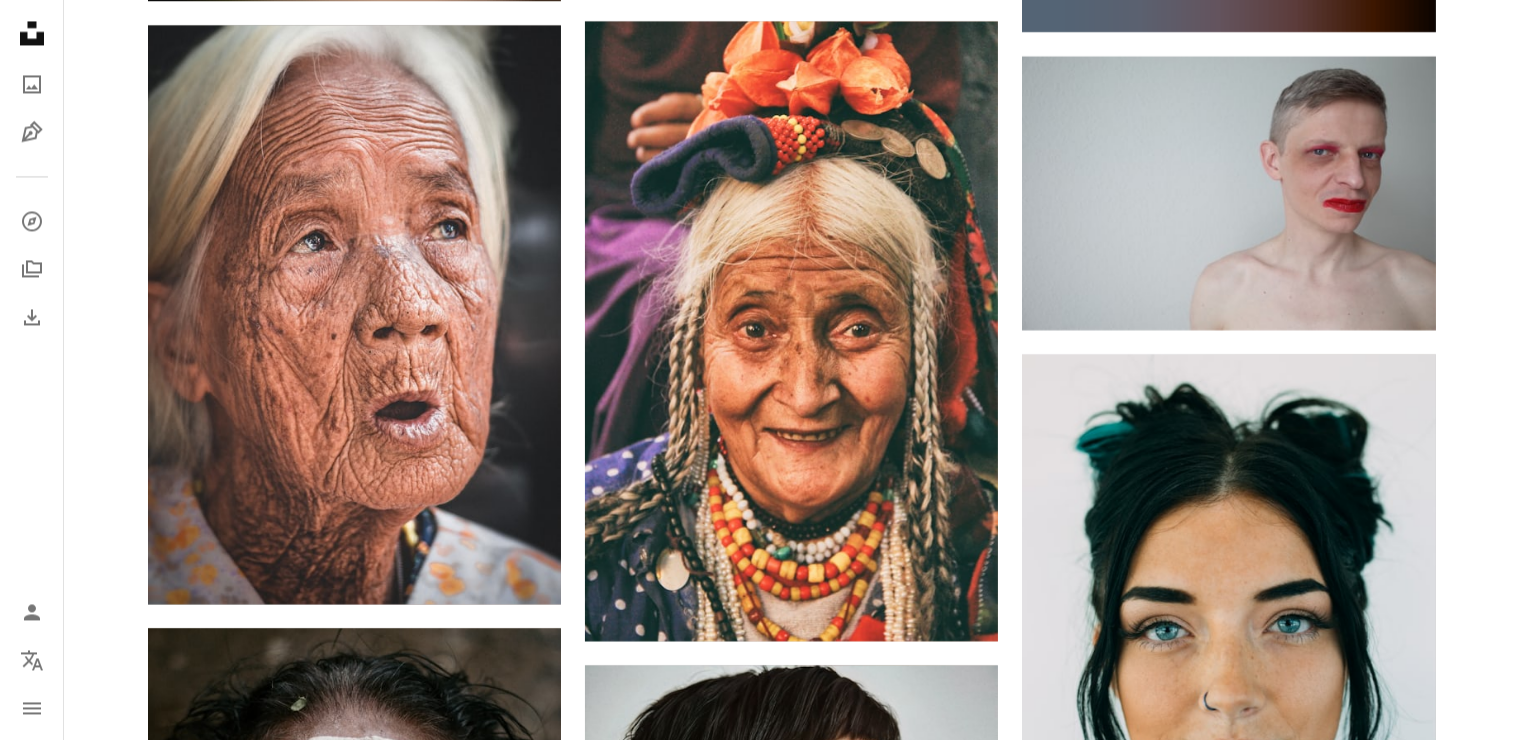 scroll, scrollTop: 0, scrollLeft: 0, axis: both 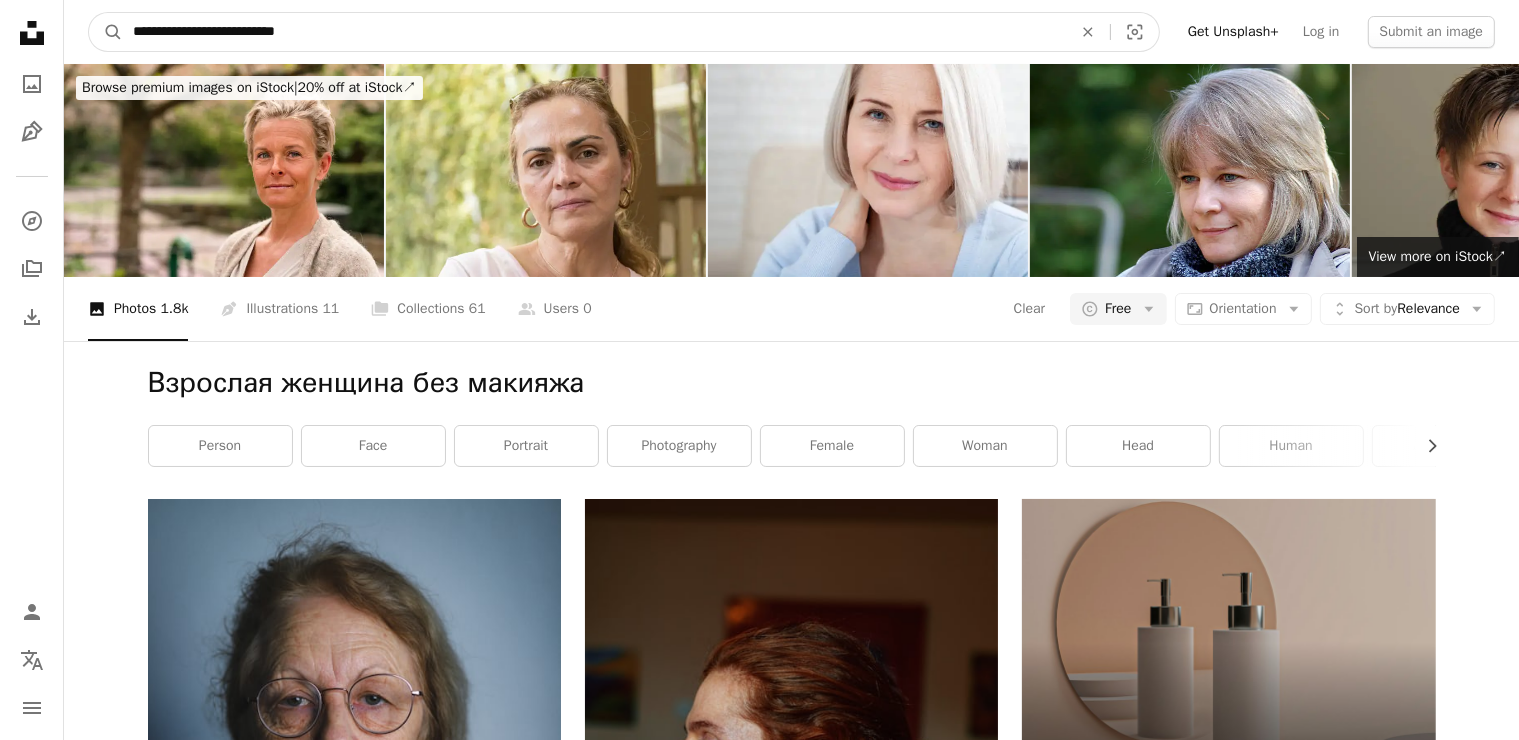 drag, startPoint x: 568, startPoint y: 27, endPoint x: 80, endPoint y: 104, distance: 494.03745 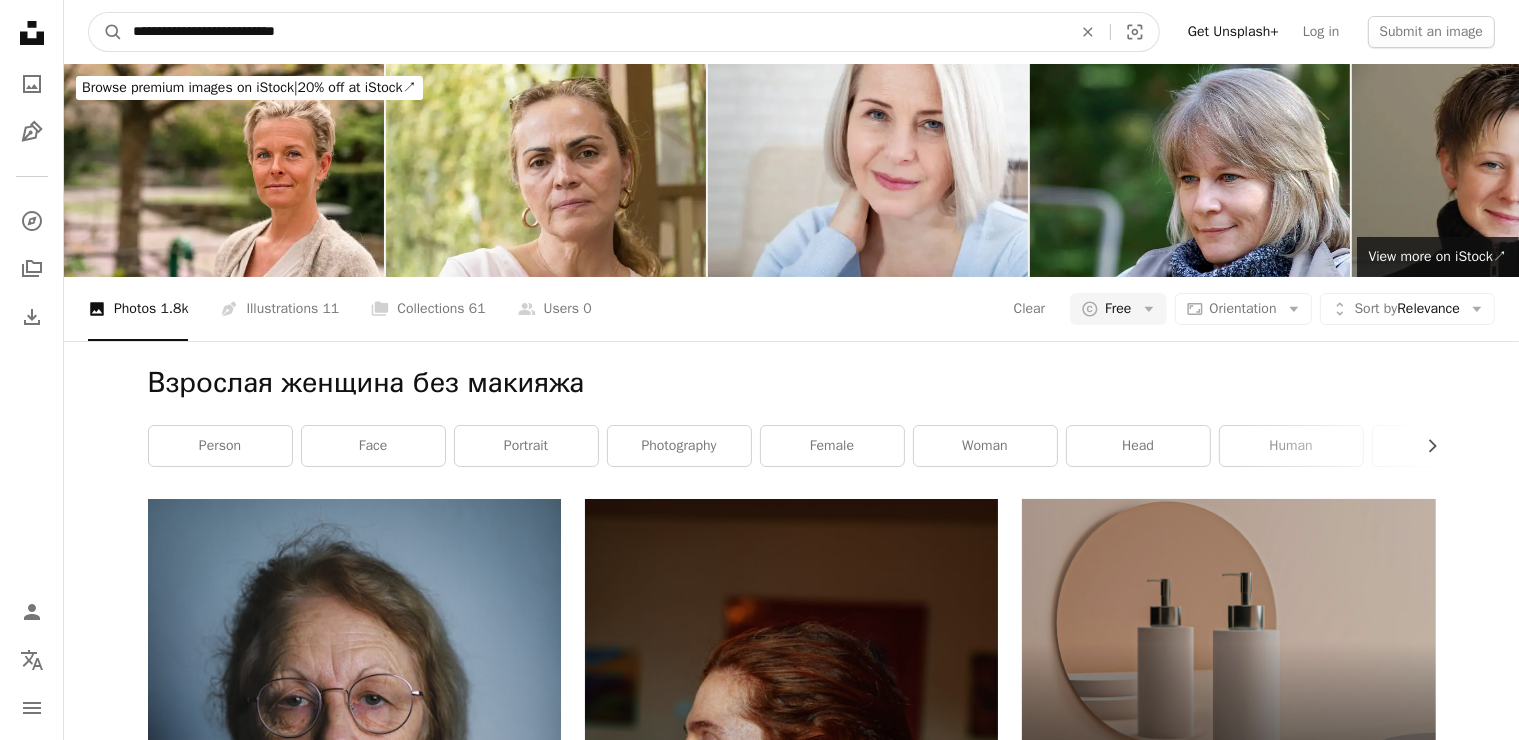 click on "**********" at bounding box center [759, 4212] 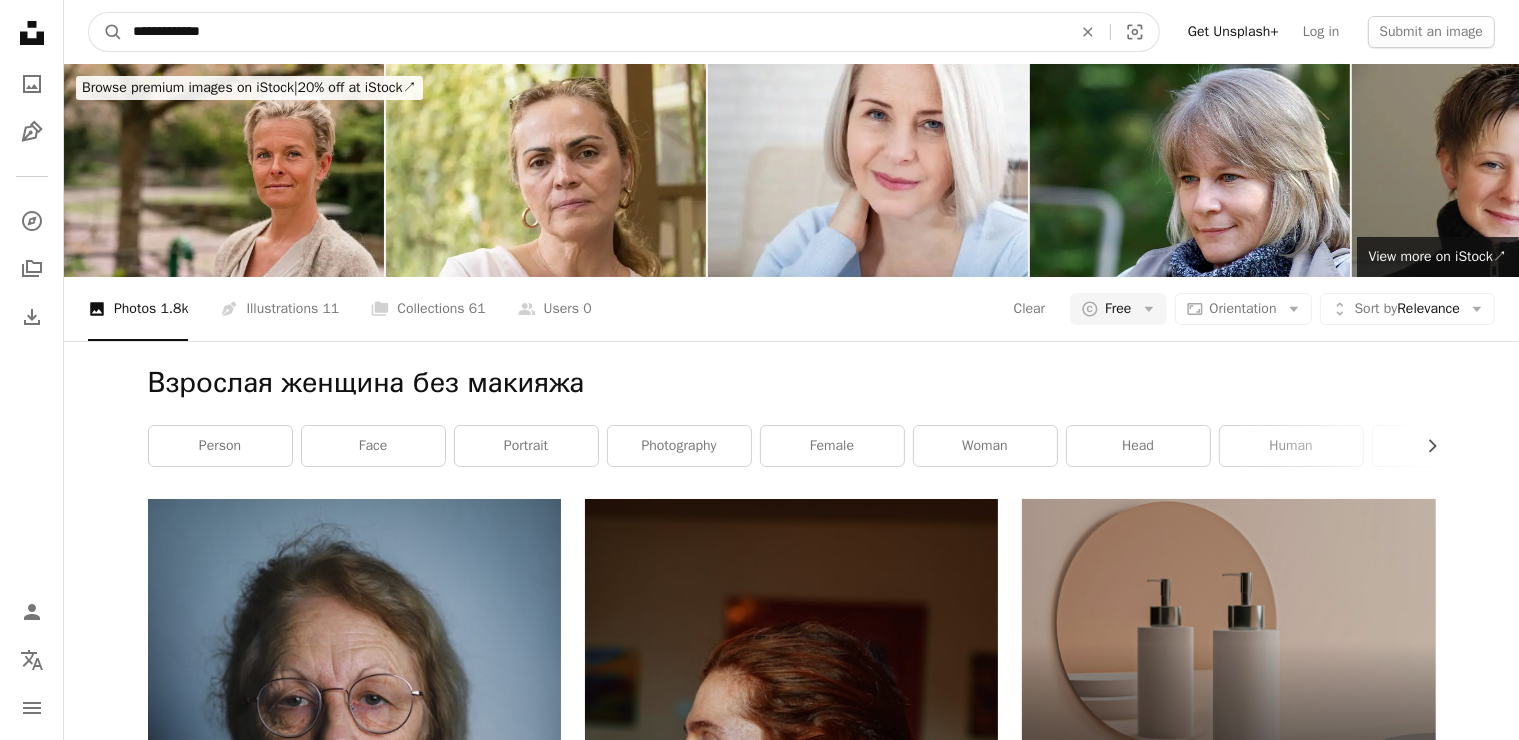 type on "**********" 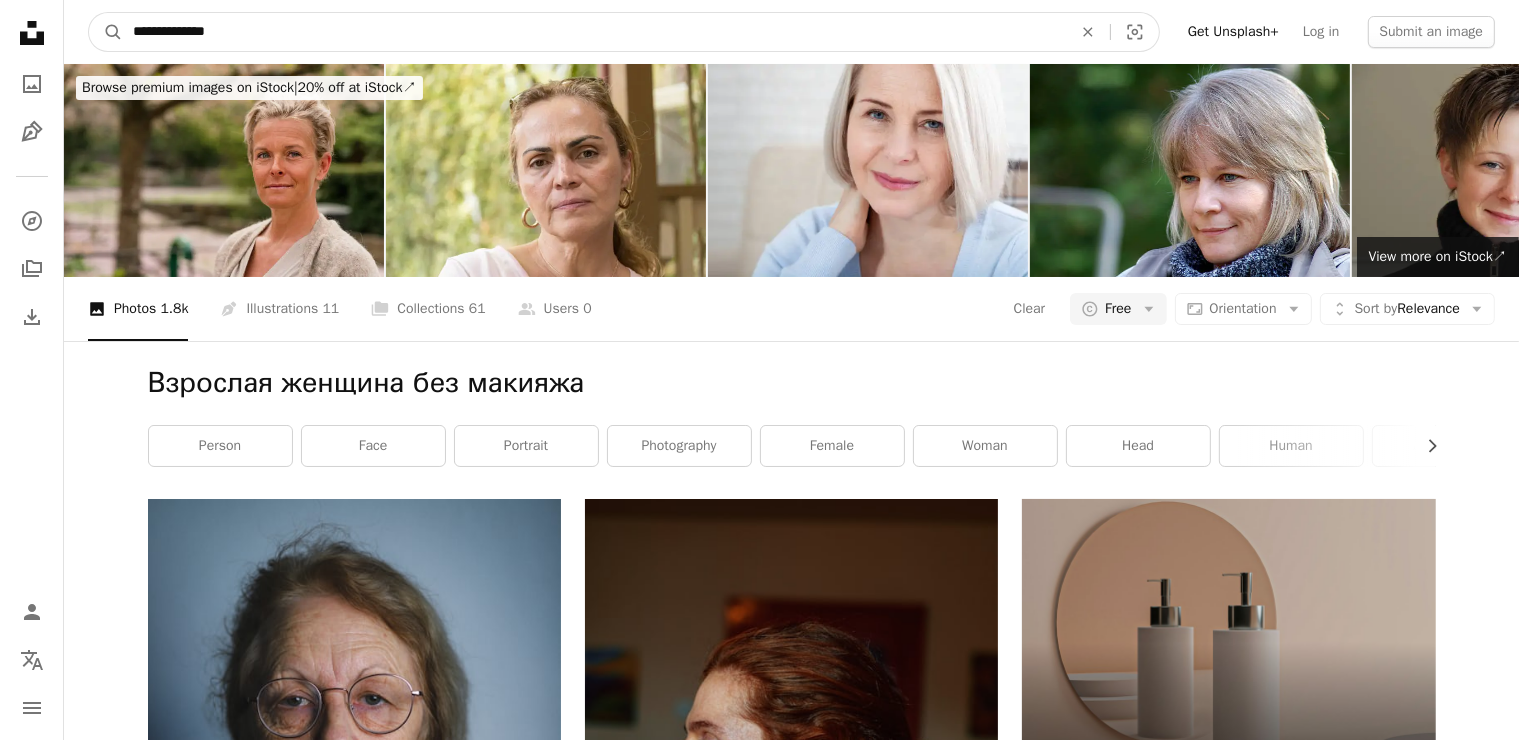 click on "A magnifying glass" at bounding box center (106, 32) 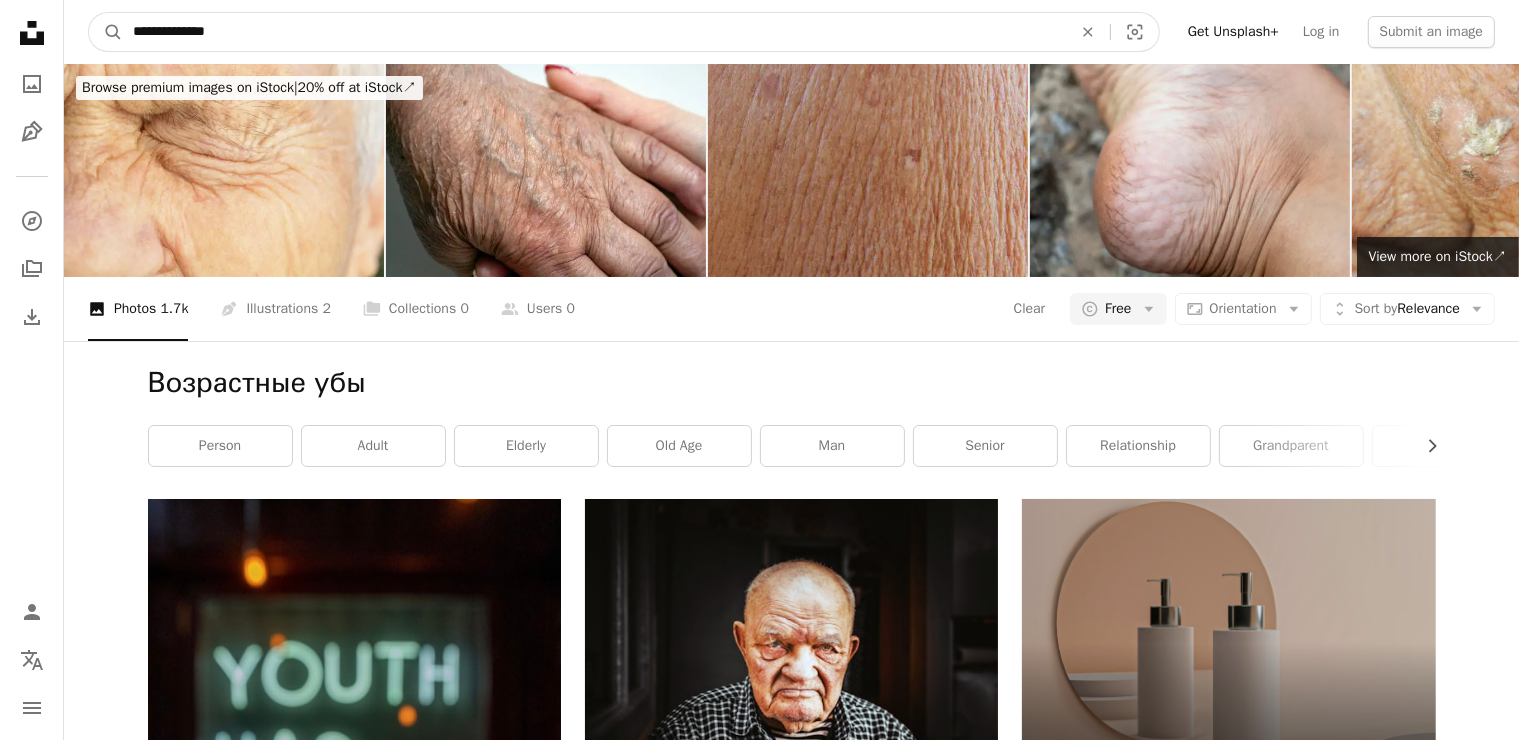 click on "**********" at bounding box center [594, 32] 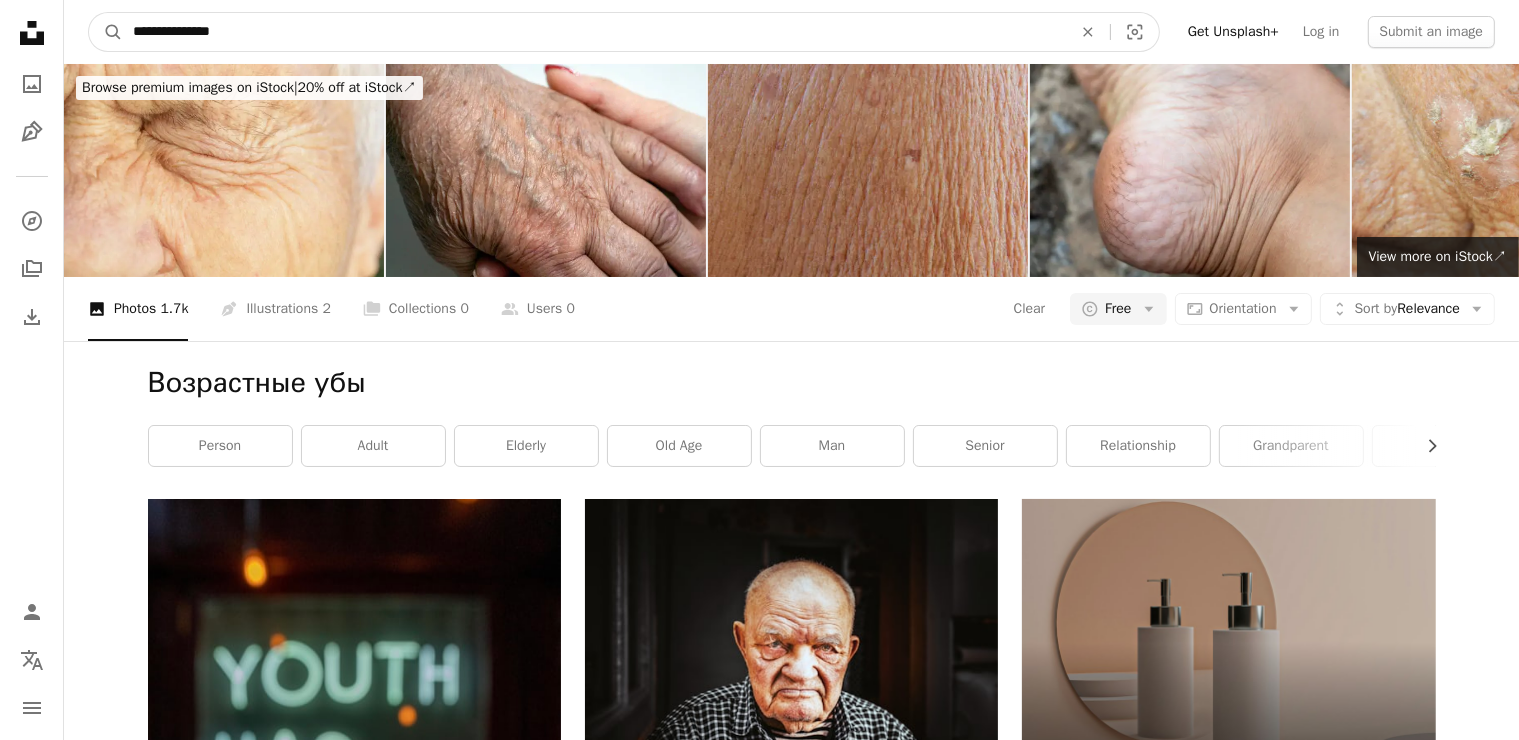 type on "**********" 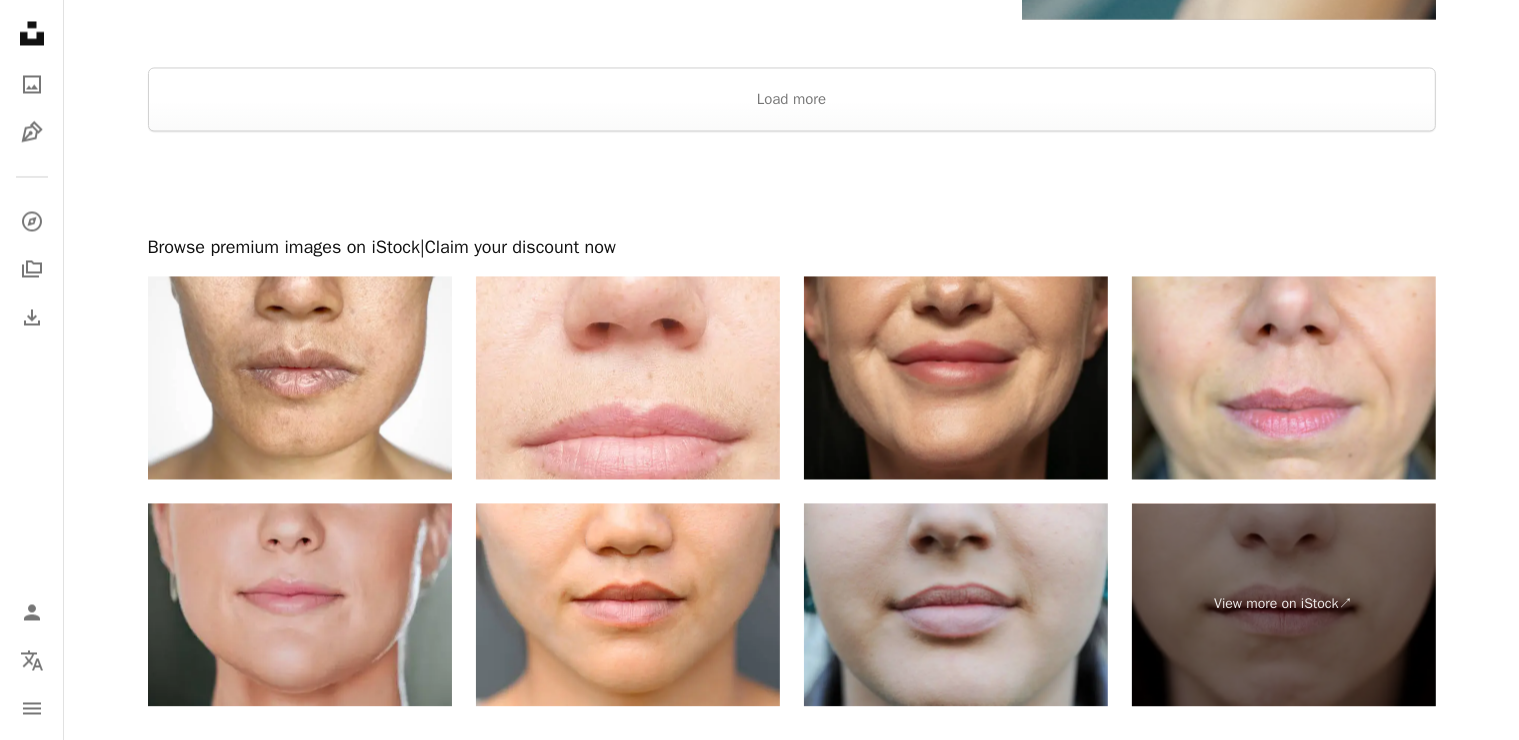 scroll, scrollTop: 4139, scrollLeft: 0, axis: vertical 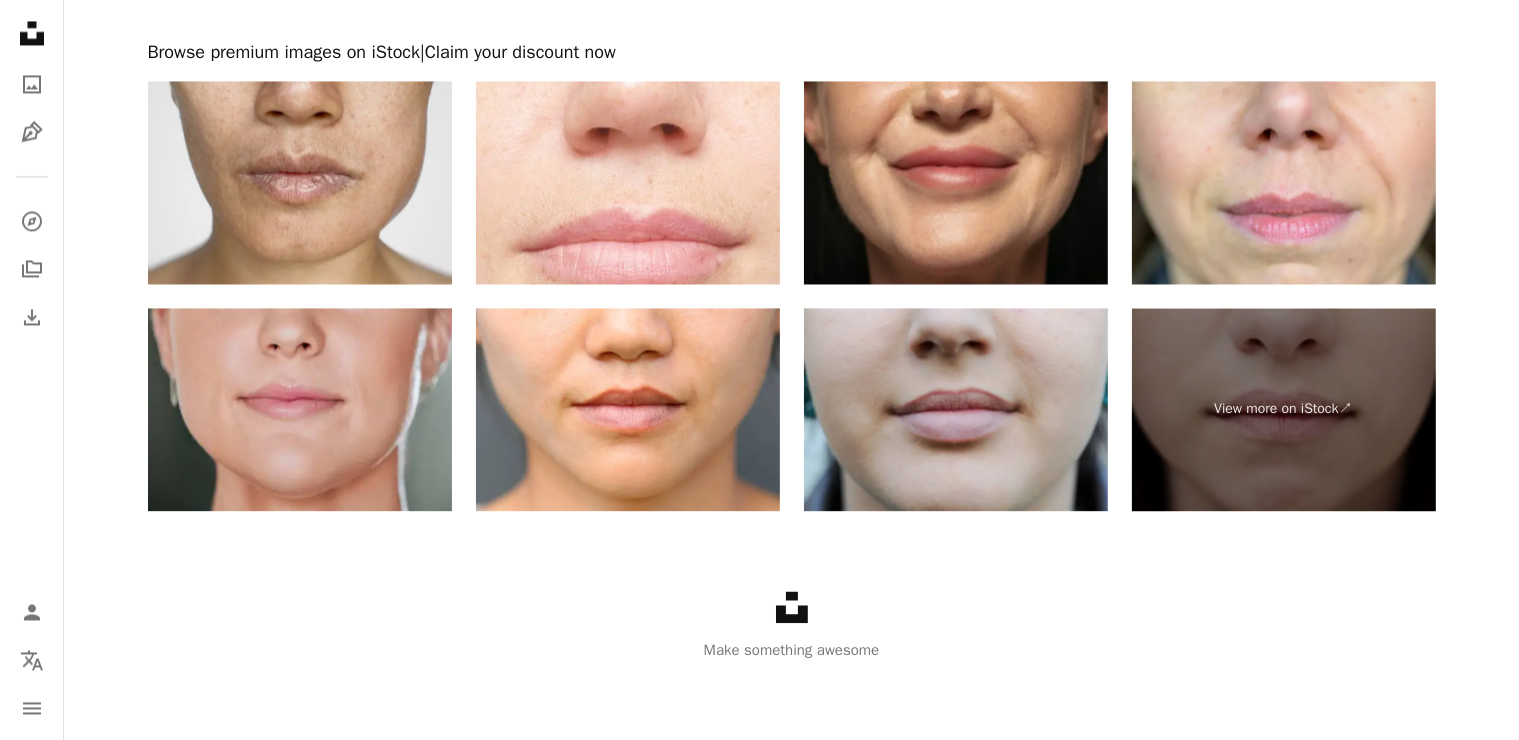 click at bounding box center (300, 182) 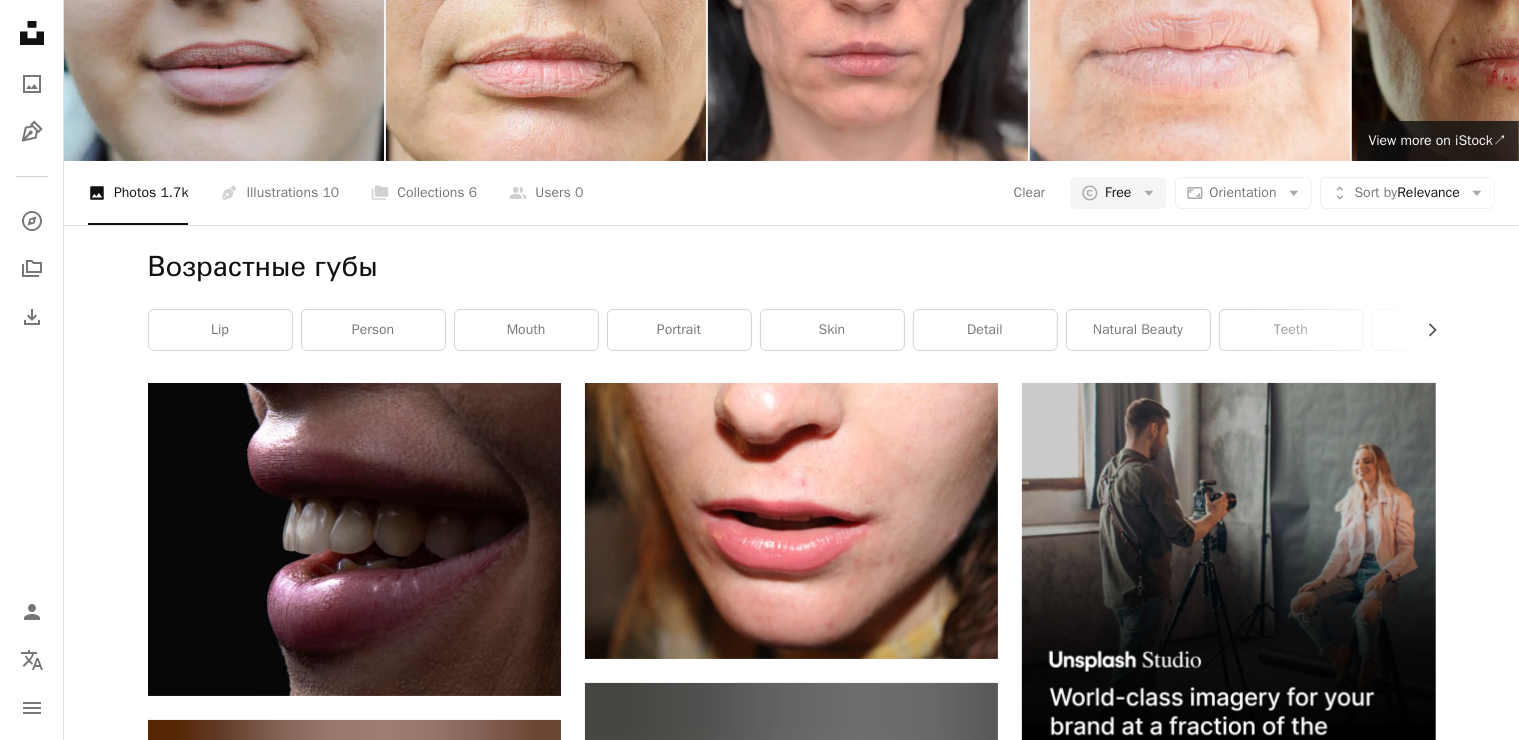 scroll, scrollTop: 0, scrollLeft: 0, axis: both 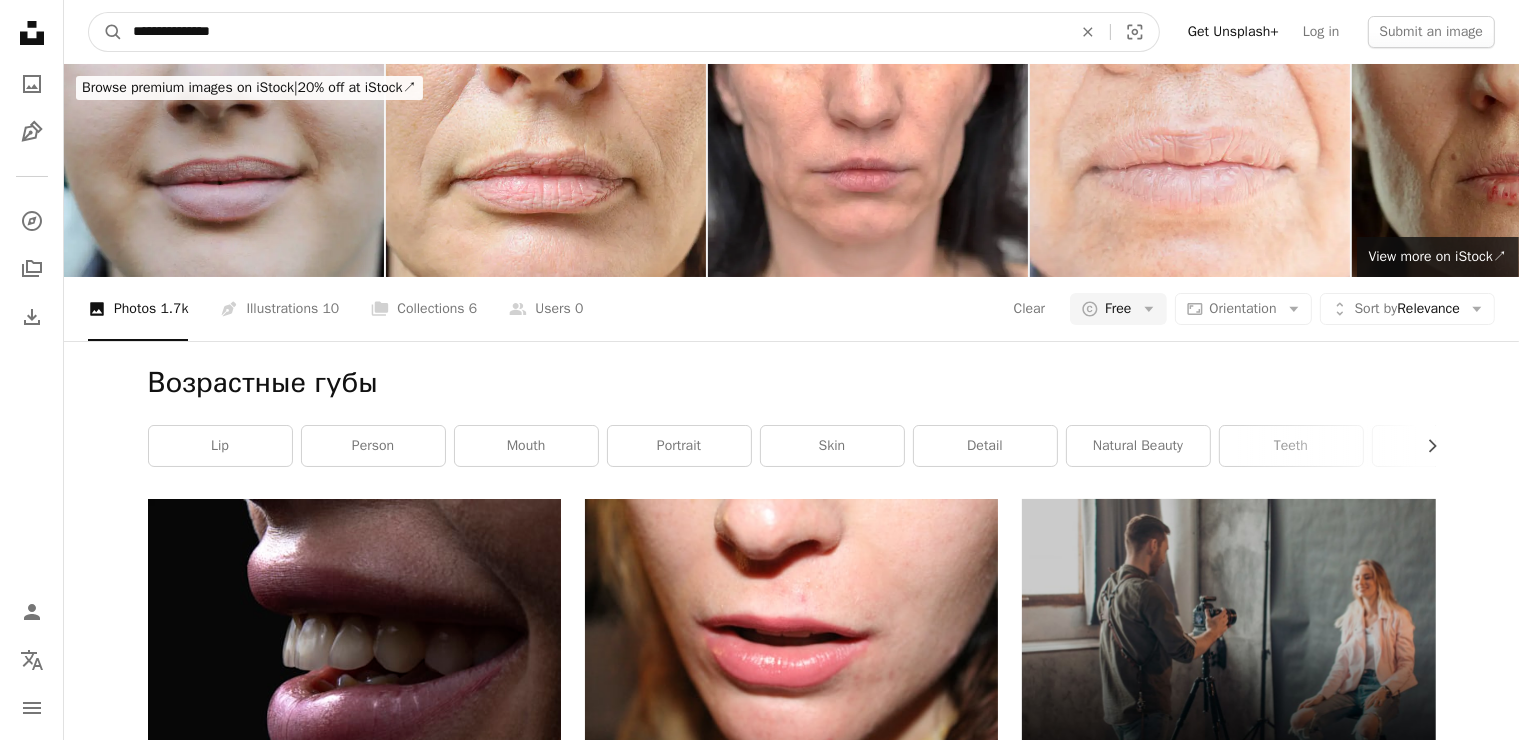 drag, startPoint x: 423, startPoint y: 21, endPoint x: 0, endPoint y: 28, distance: 423.05792 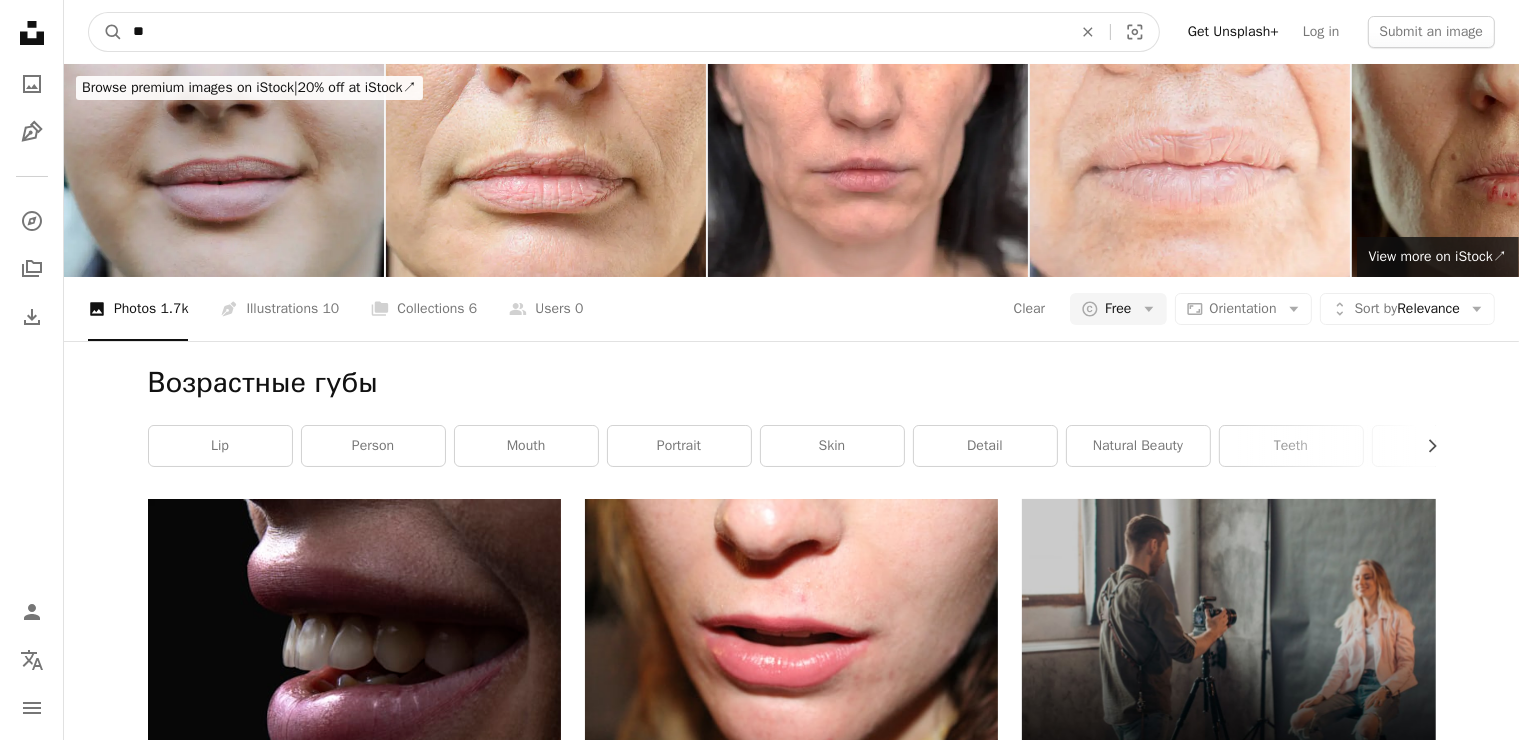 type on "*" 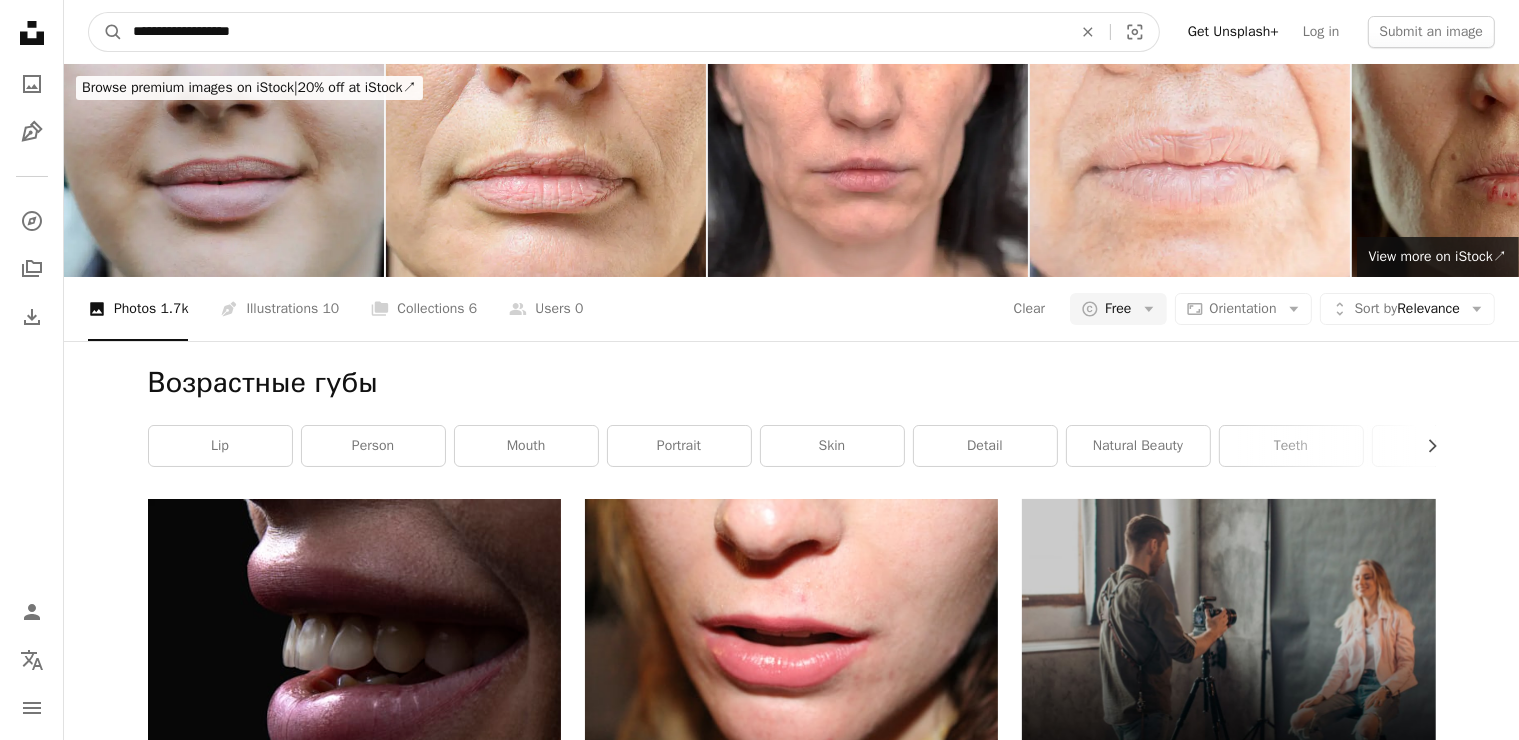 type on "**********" 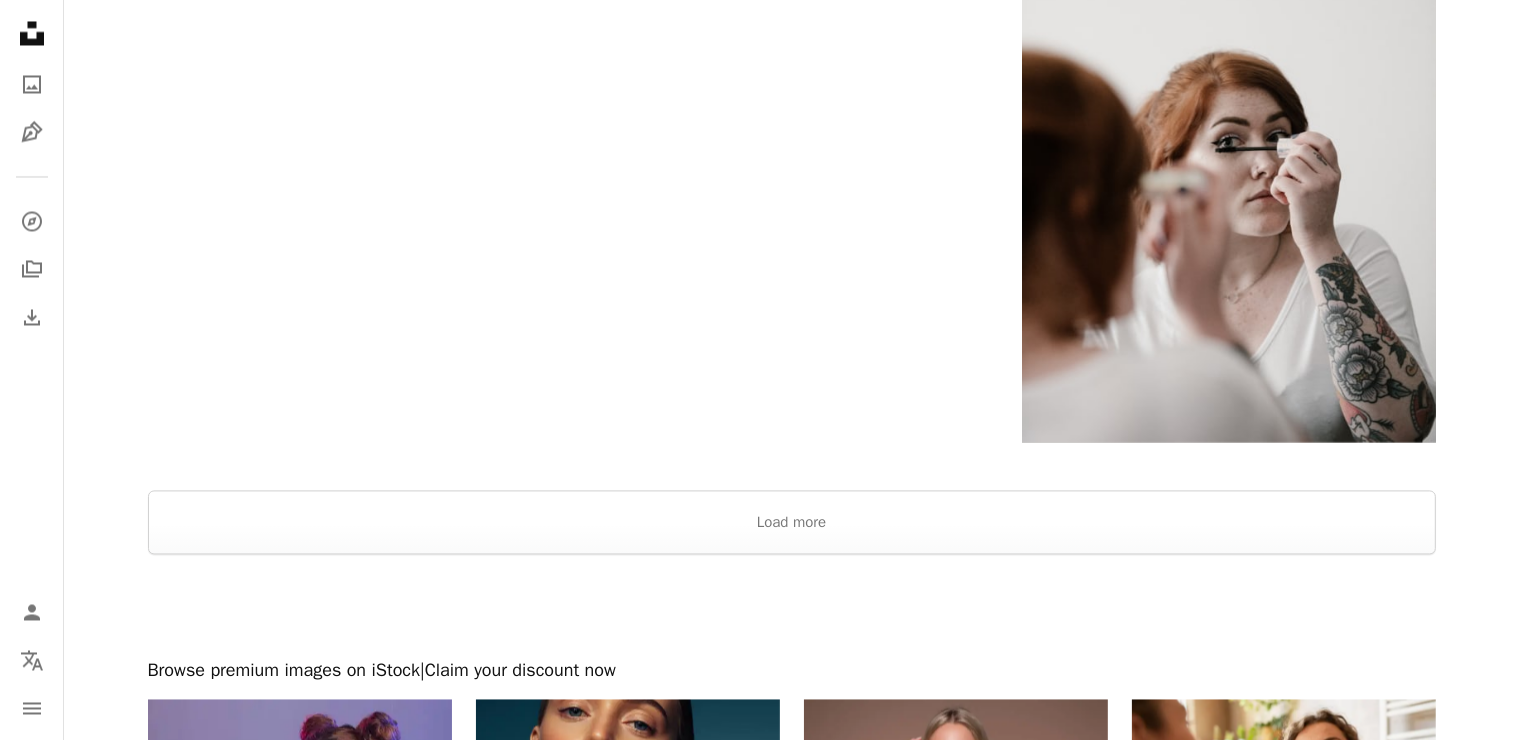 scroll, scrollTop: 3900, scrollLeft: 0, axis: vertical 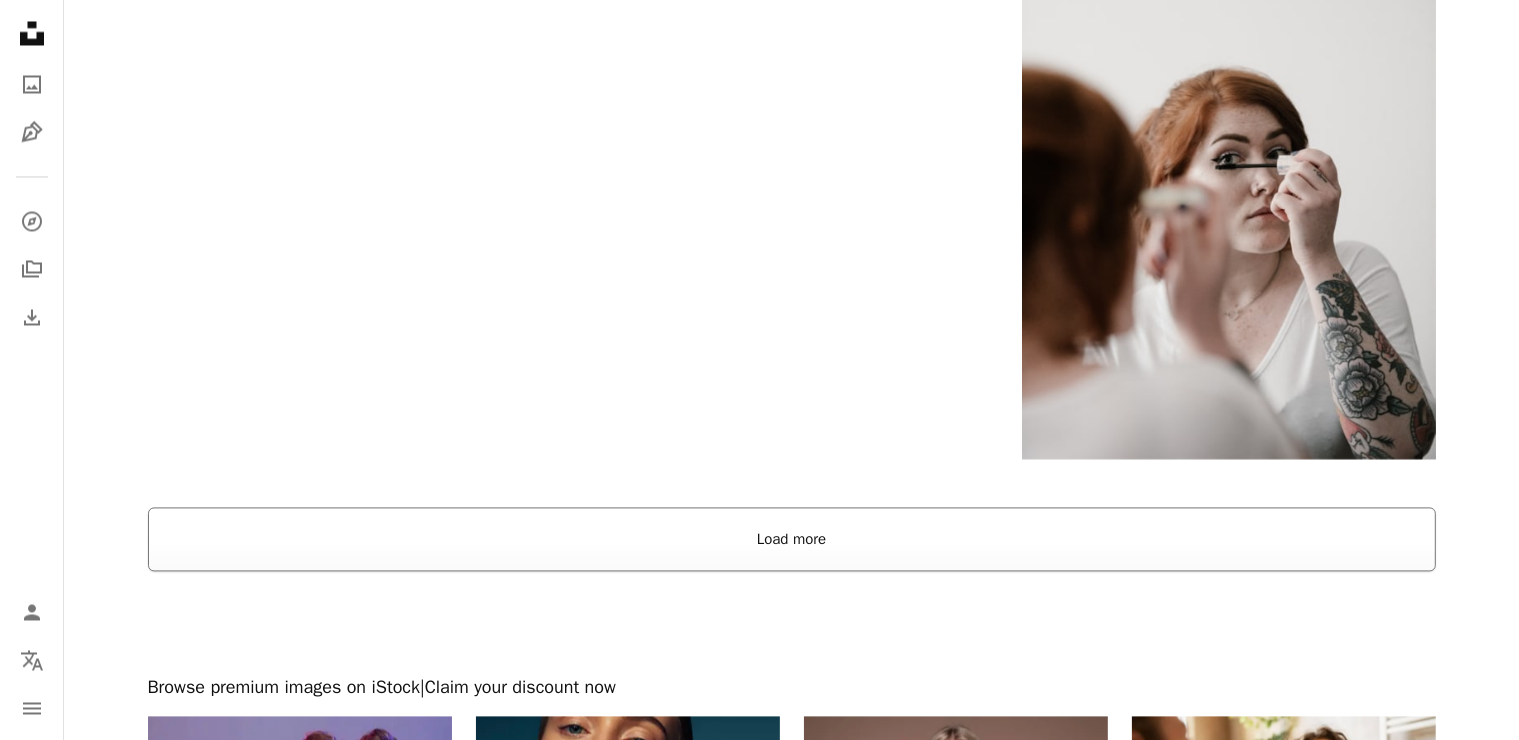 click on "Load more" at bounding box center [792, 539] 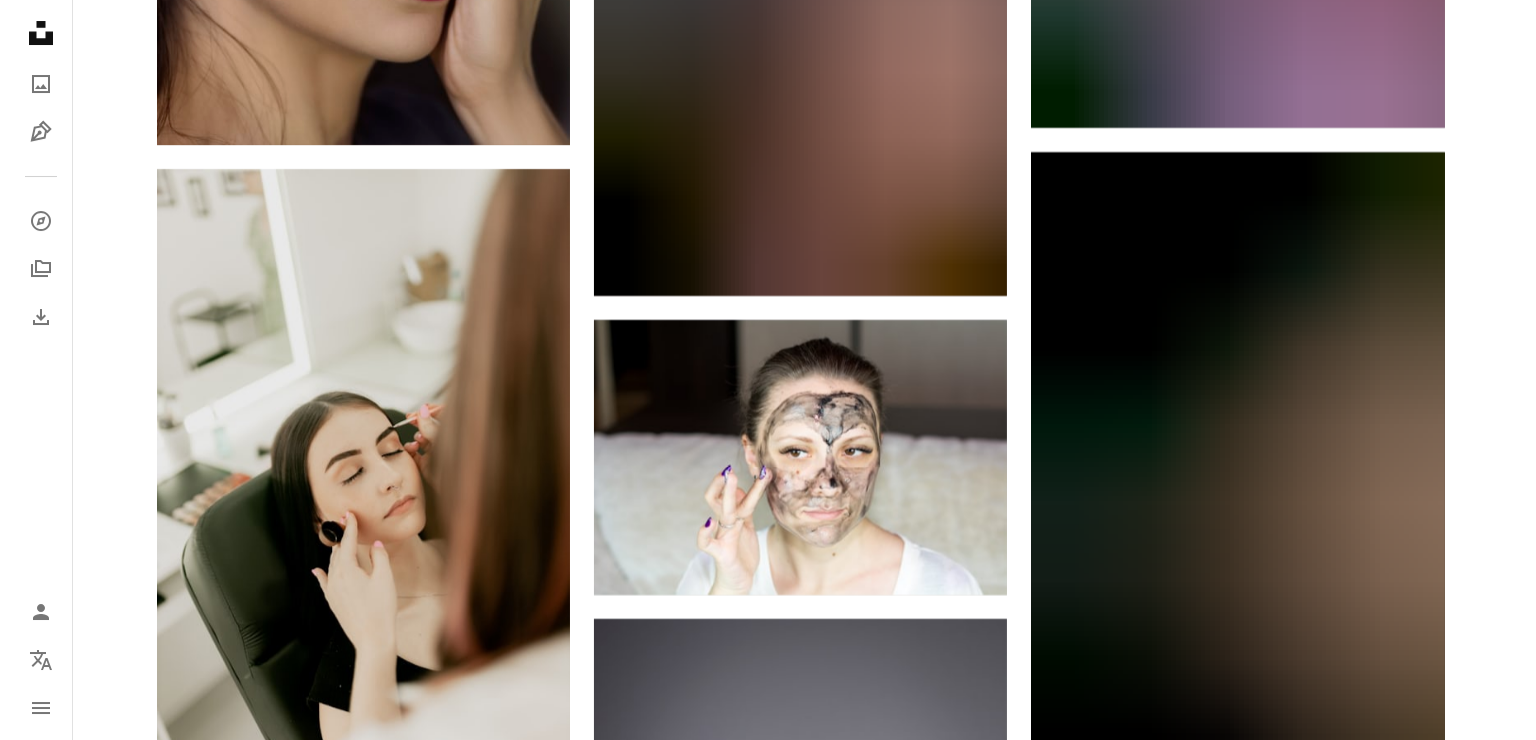 scroll, scrollTop: 7400, scrollLeft: 0, axis: vertical 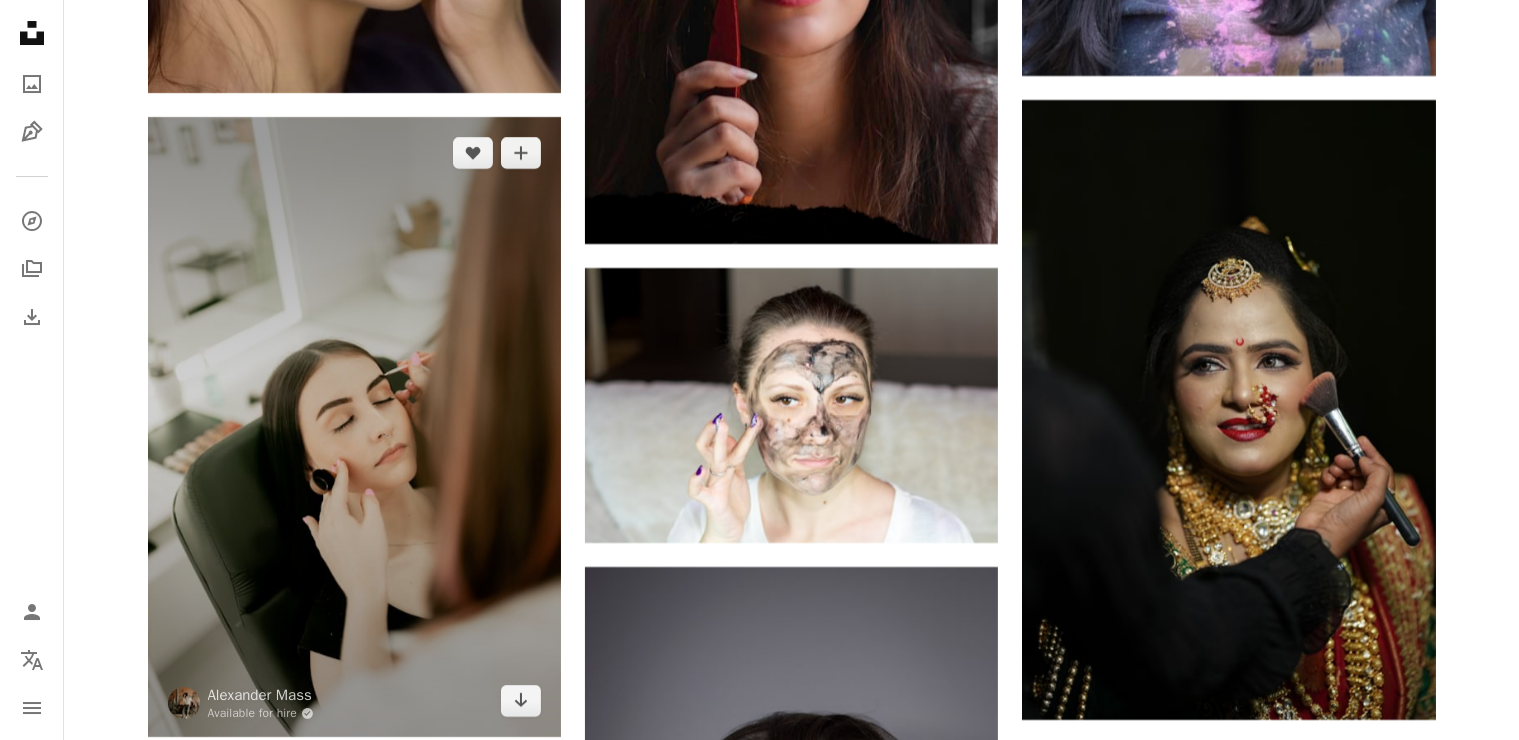 click at bounding box center (354, 427) 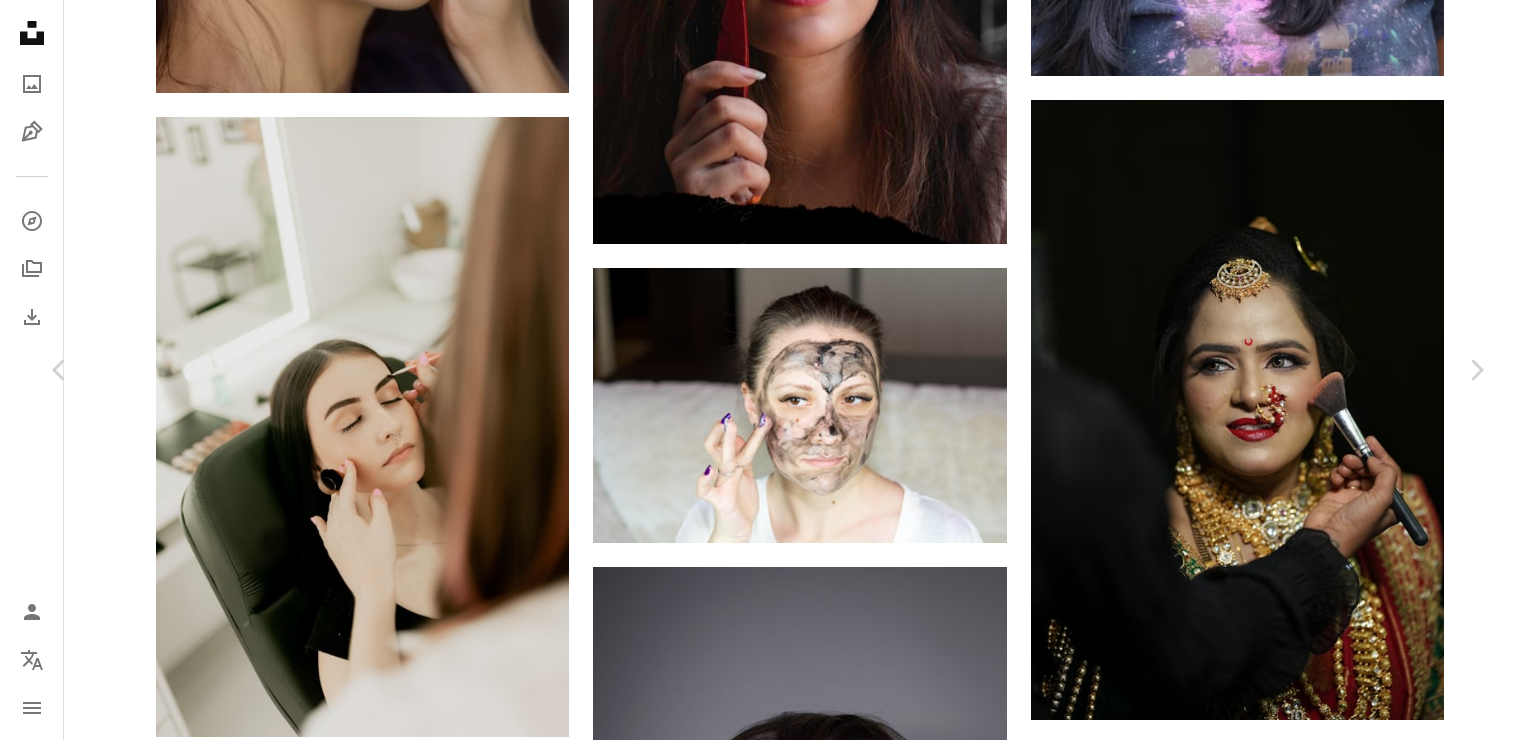 click at bounding box center [760, 4490] 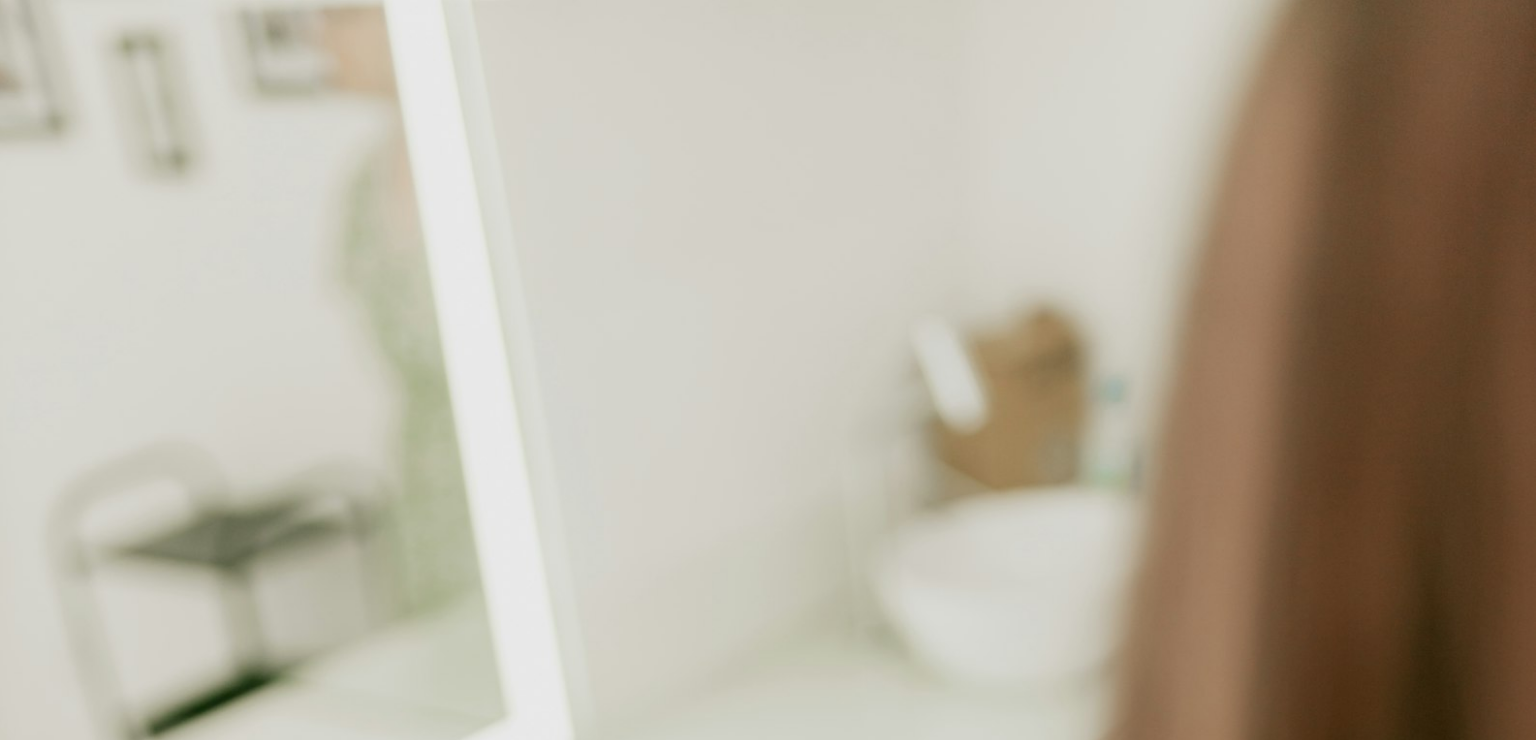 scroll, scrollTop: 770, scrollLeft: 0, axis: vertical 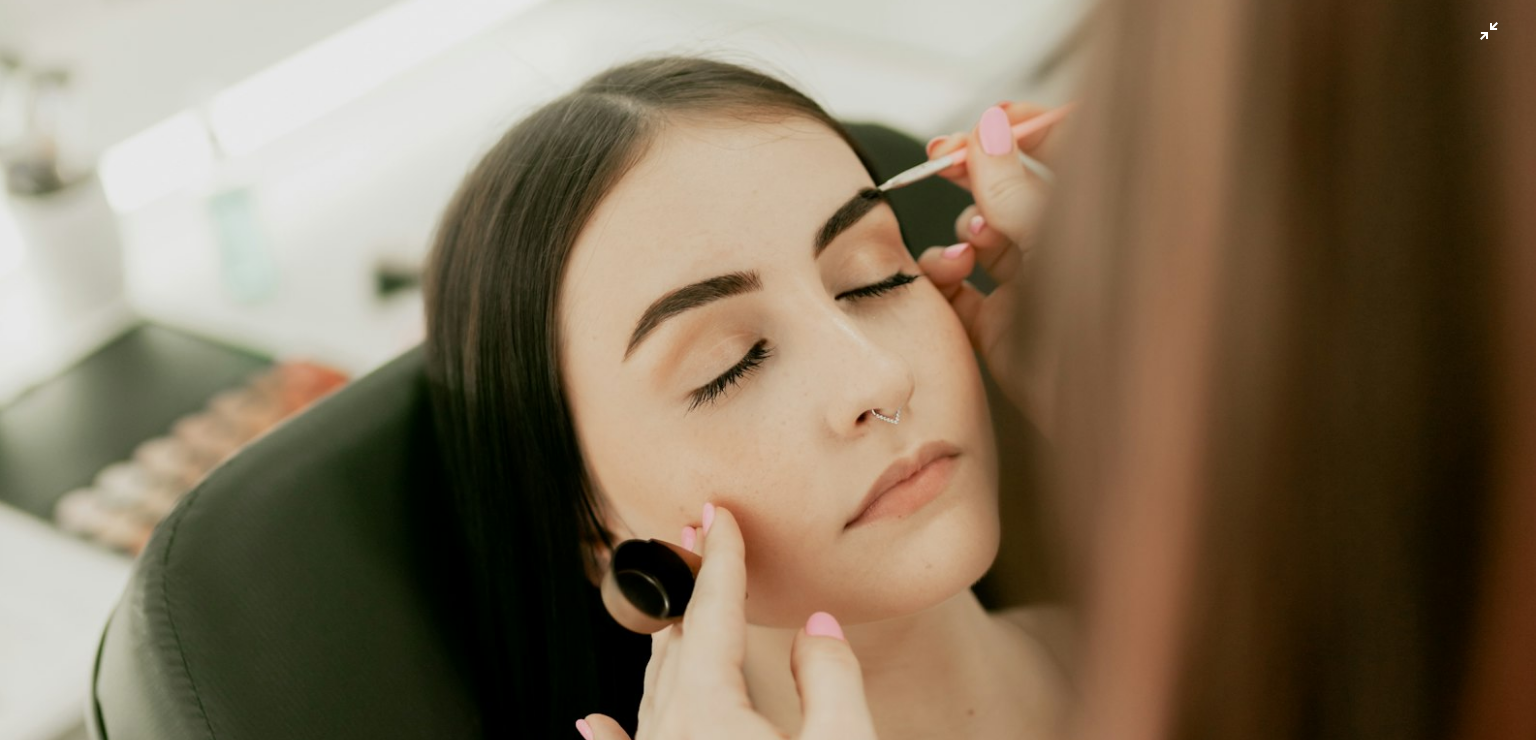 click at bounding box center (768, 382) 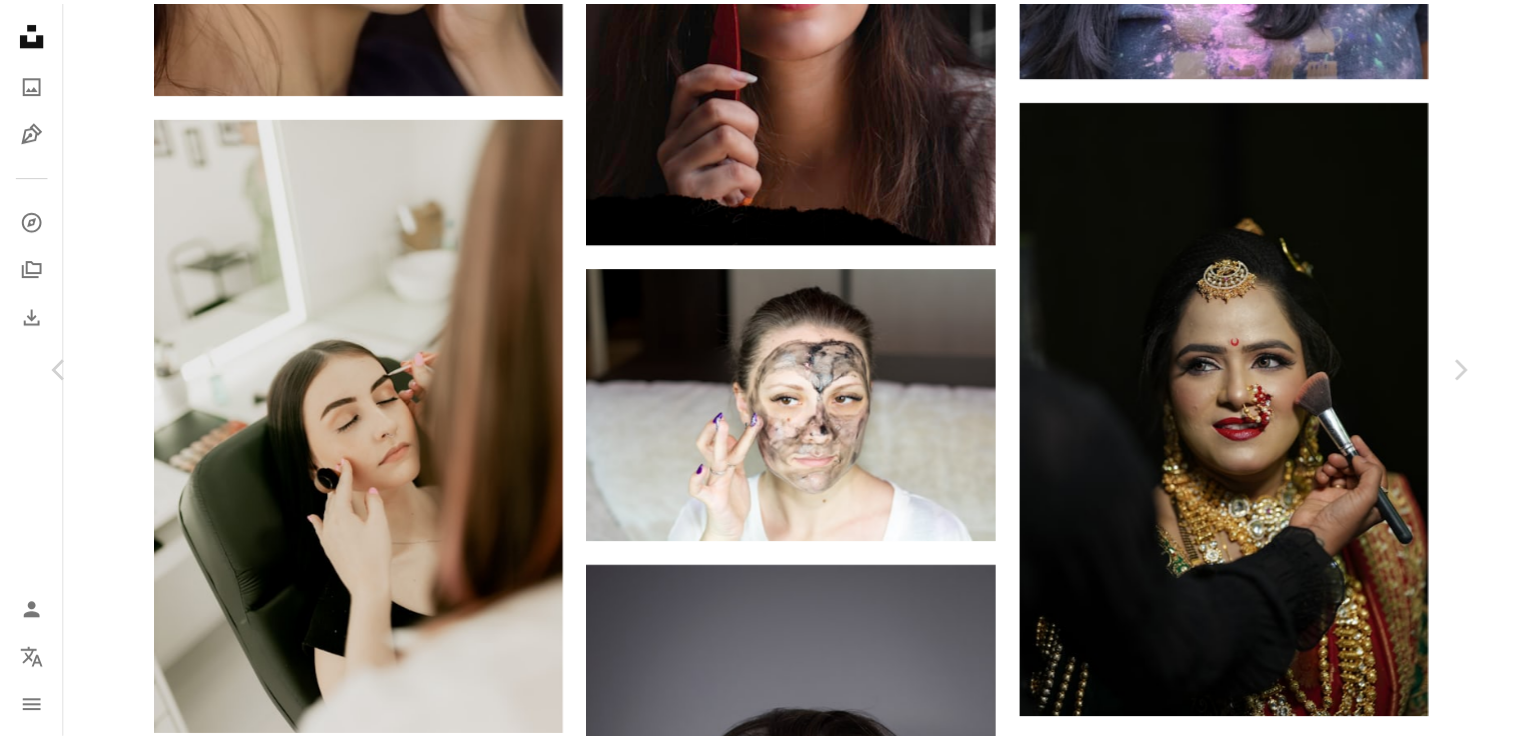 scroll, scrollTop: 700, scrollLeft: 0, axis: vertical 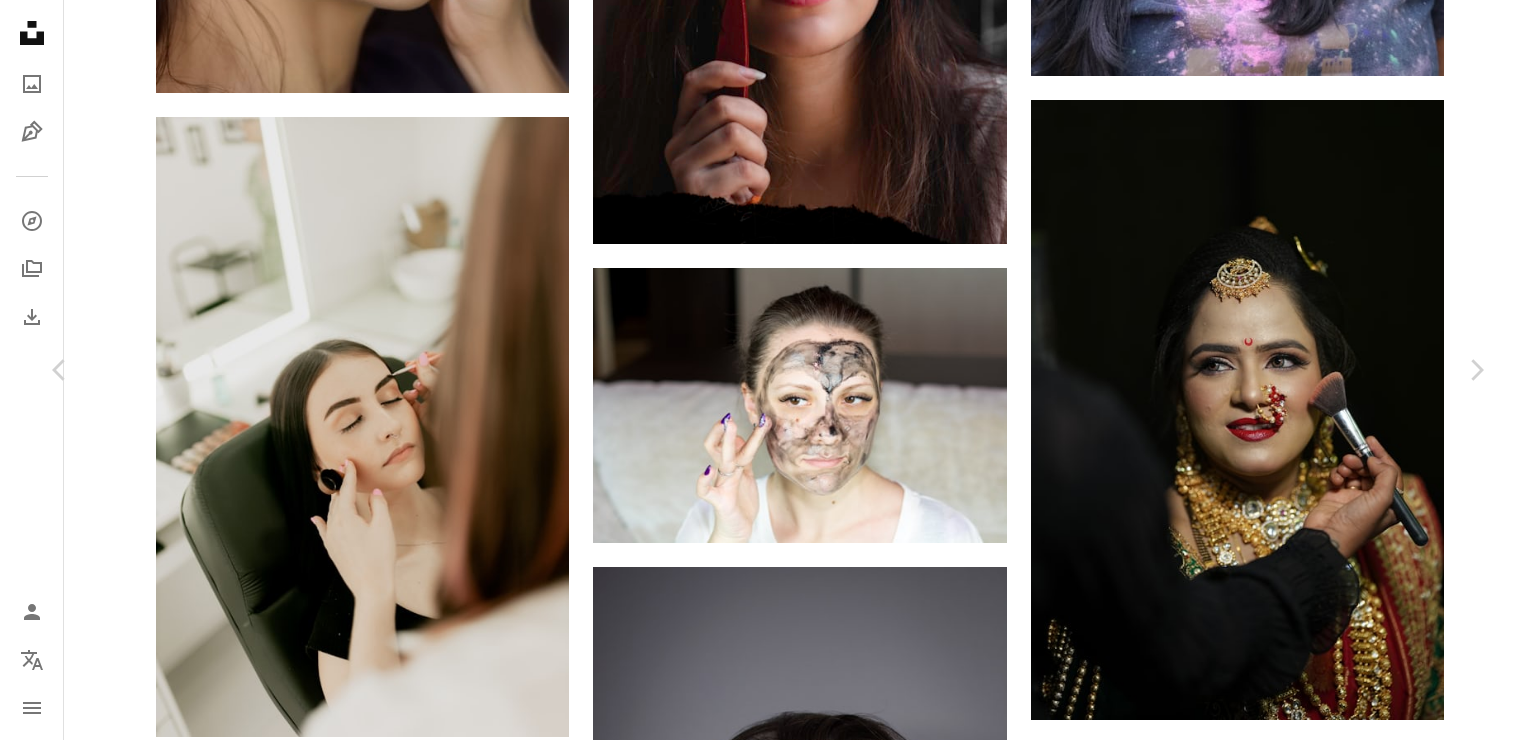 click on "An X shape Chevron left Chevron right [FIRST] [LAST] Available for hire A checkmark inside of a circle A heart A plus sign Download free Chevron down Zoom in Views 3,671 Downloads 54 A forward-right arrow Share Info icon Info More Actions Calendar outlined Published on  December 2, 2024 Camera Canon, EOS RP Safety Free to use under the  Unsplash License woman human wedding female adult makeup cosmetics bride head Creative Commons images Browse premium related images on iStock  |  Save 20% with code UNSPLASH20 View more on iStock  ↗ Related images A heart A plus sign [FIRST] [LAST] Available for hire A checkmark inside of a circle Arrow pointing down Plus sign for Unsplash+ A heart A plus sign Getty Images For  Unsplash+ A lock Download A heart A plus sign [FIRST] [LAST] Available for hire A checkmark inside of a circle Arrow pointing down A heart A plus sign [FIRST] [LAST] Arrow pointing down A heart A plus sign 550Park Luxury Wedding Films Available for hire A checkmark inside of a circle A heart For  For" at bounding box center (768, 4482) 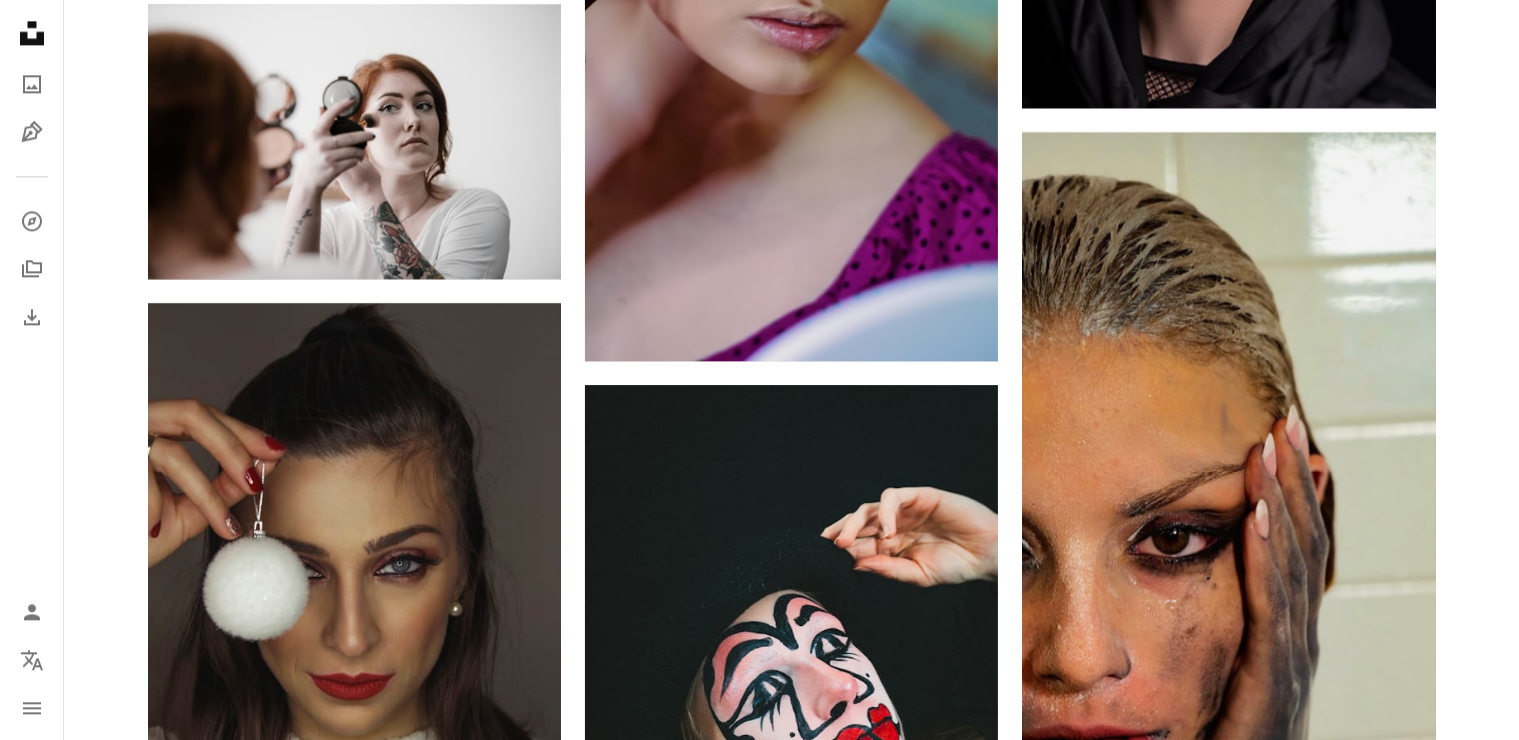 scroll, scrollTop: 12800, scrollLeft: 0, axis: vertical 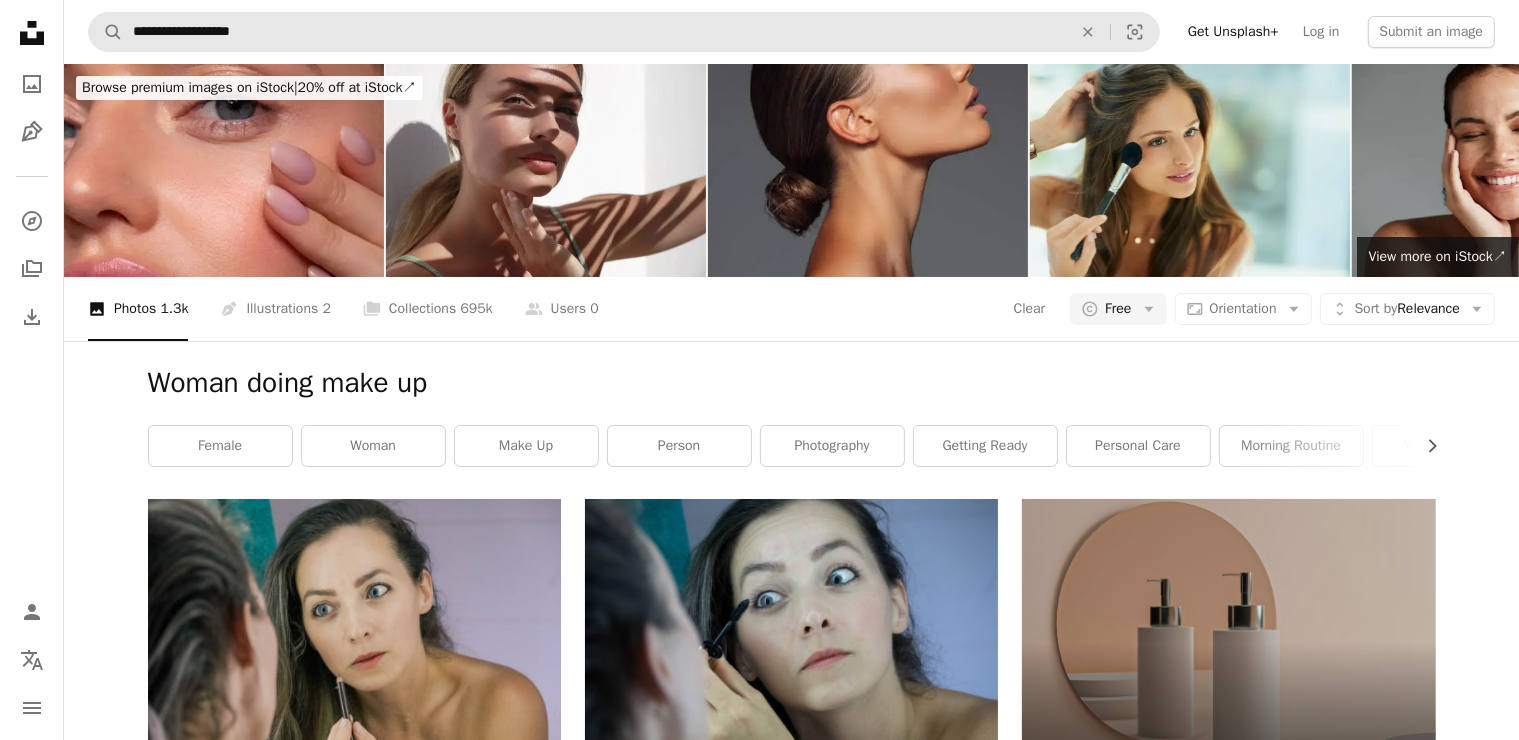 click on "**********" at bounding box center [624, 32] 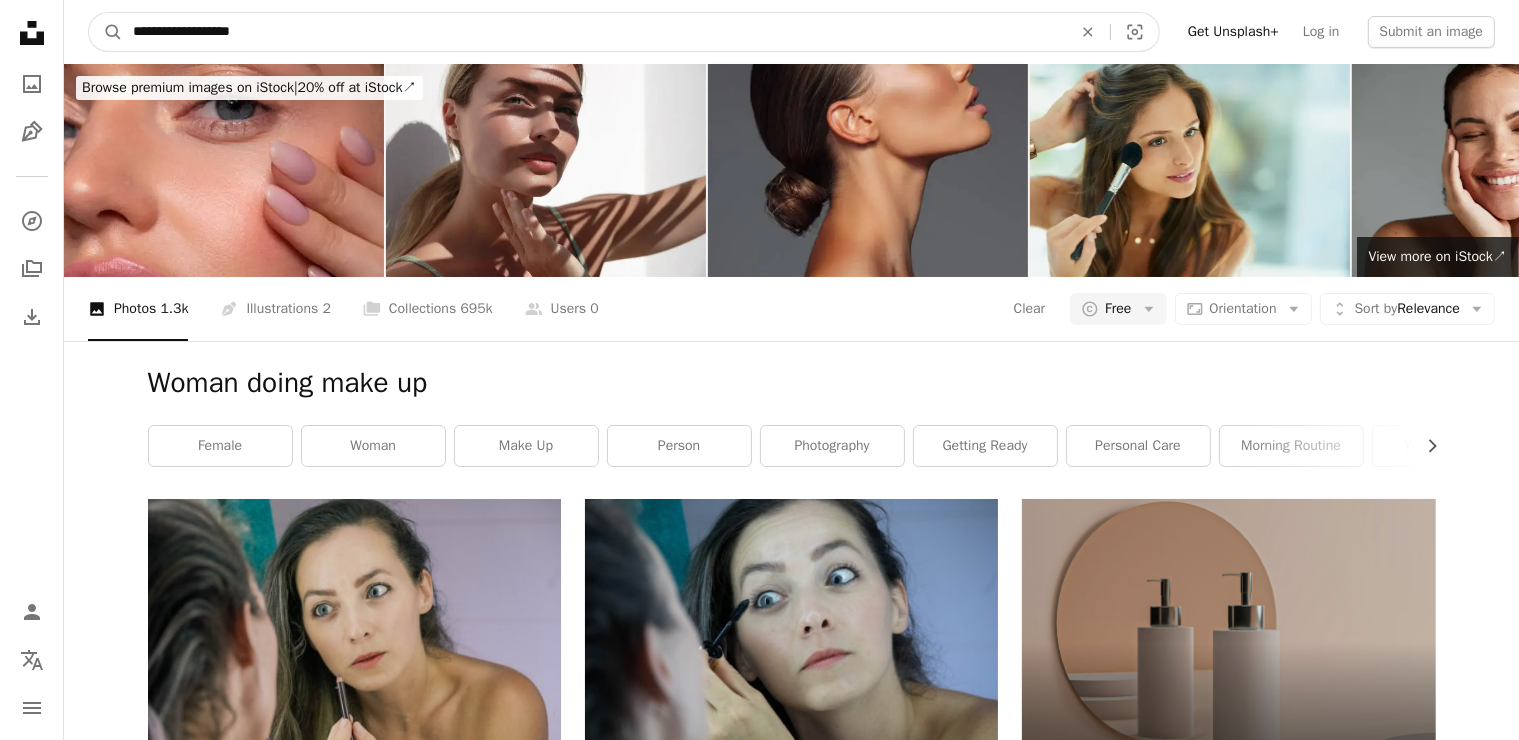 click on "**********" at bounding box center [594, 32] 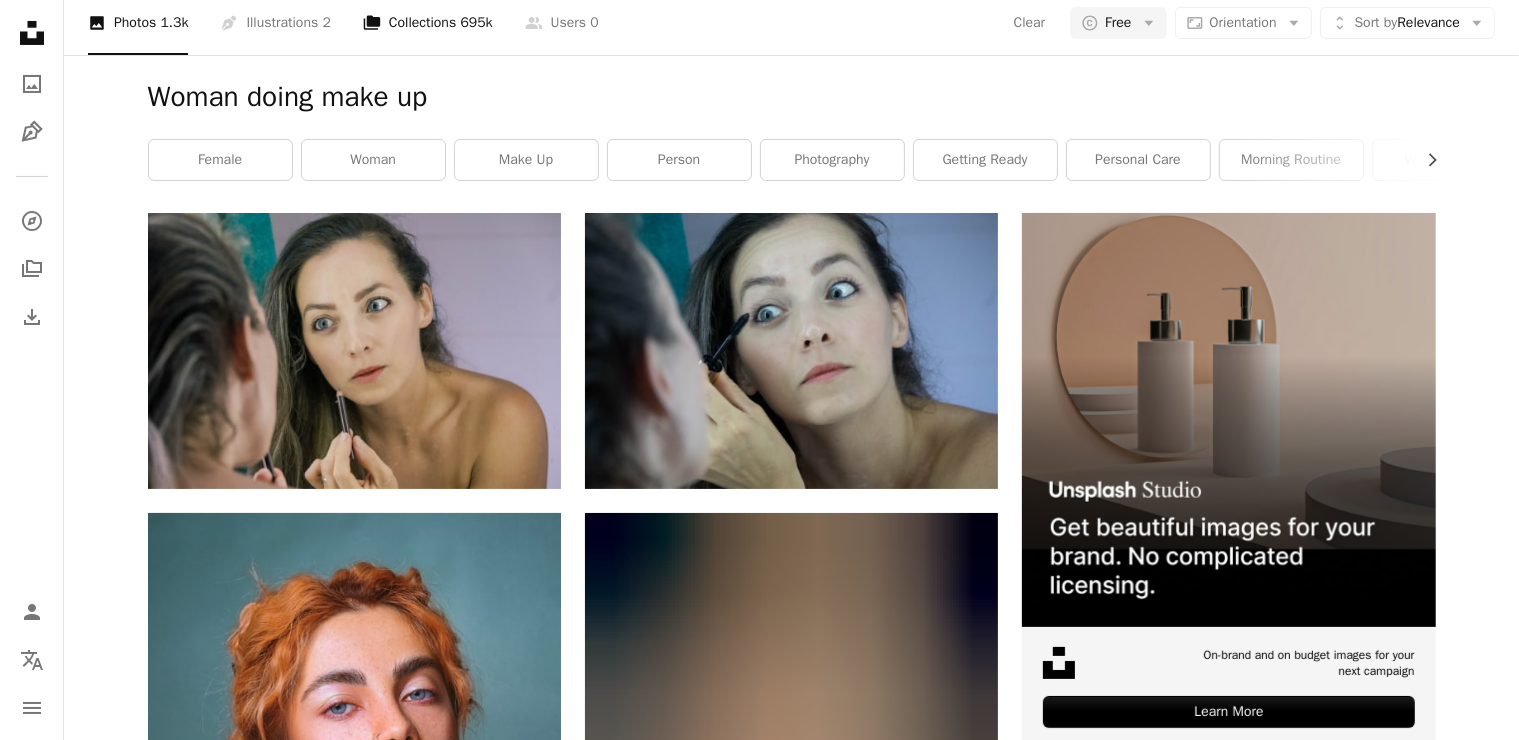 scroll, scrollTop: 100, scrollLeft: 0, axis: vertical 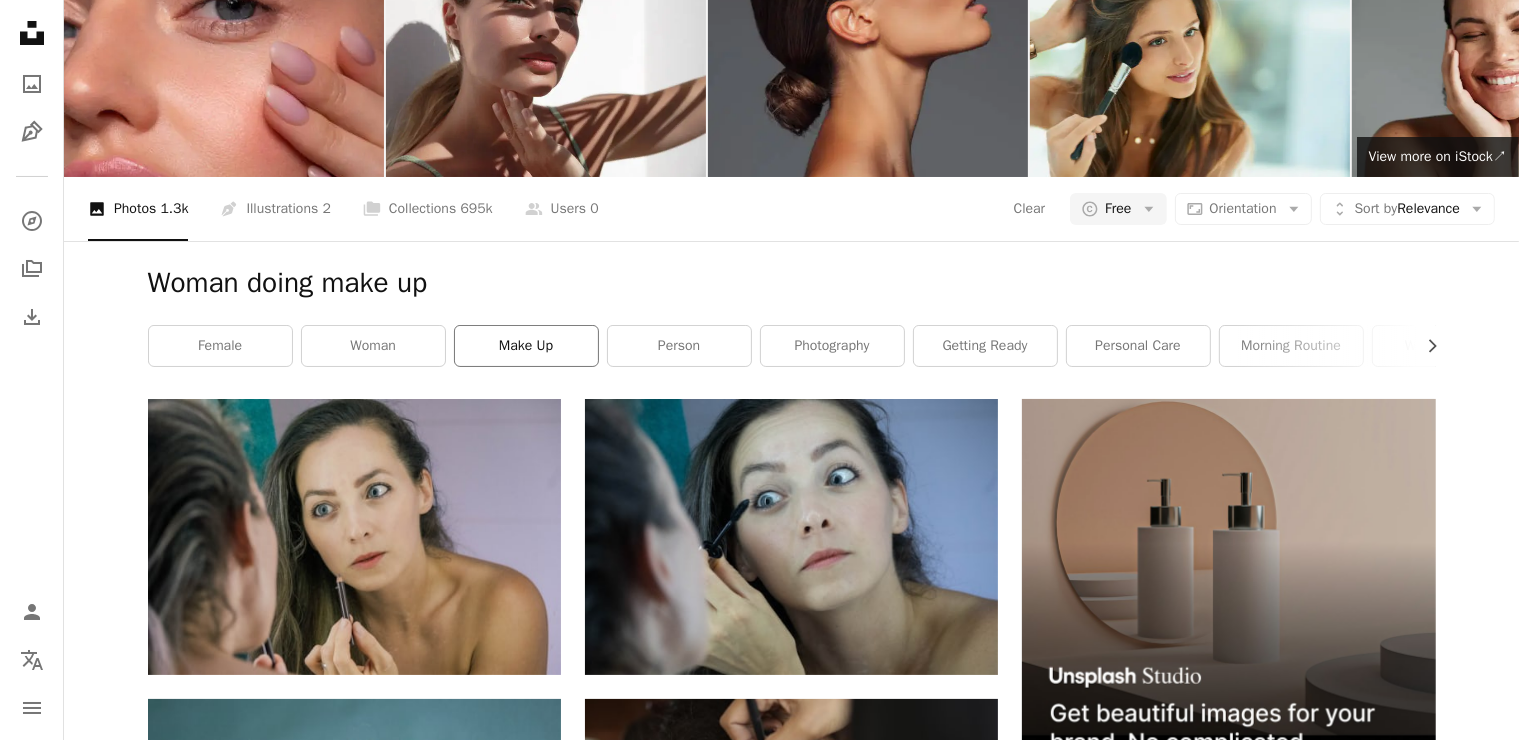 click on "make up" at bounding box center [526, 346] 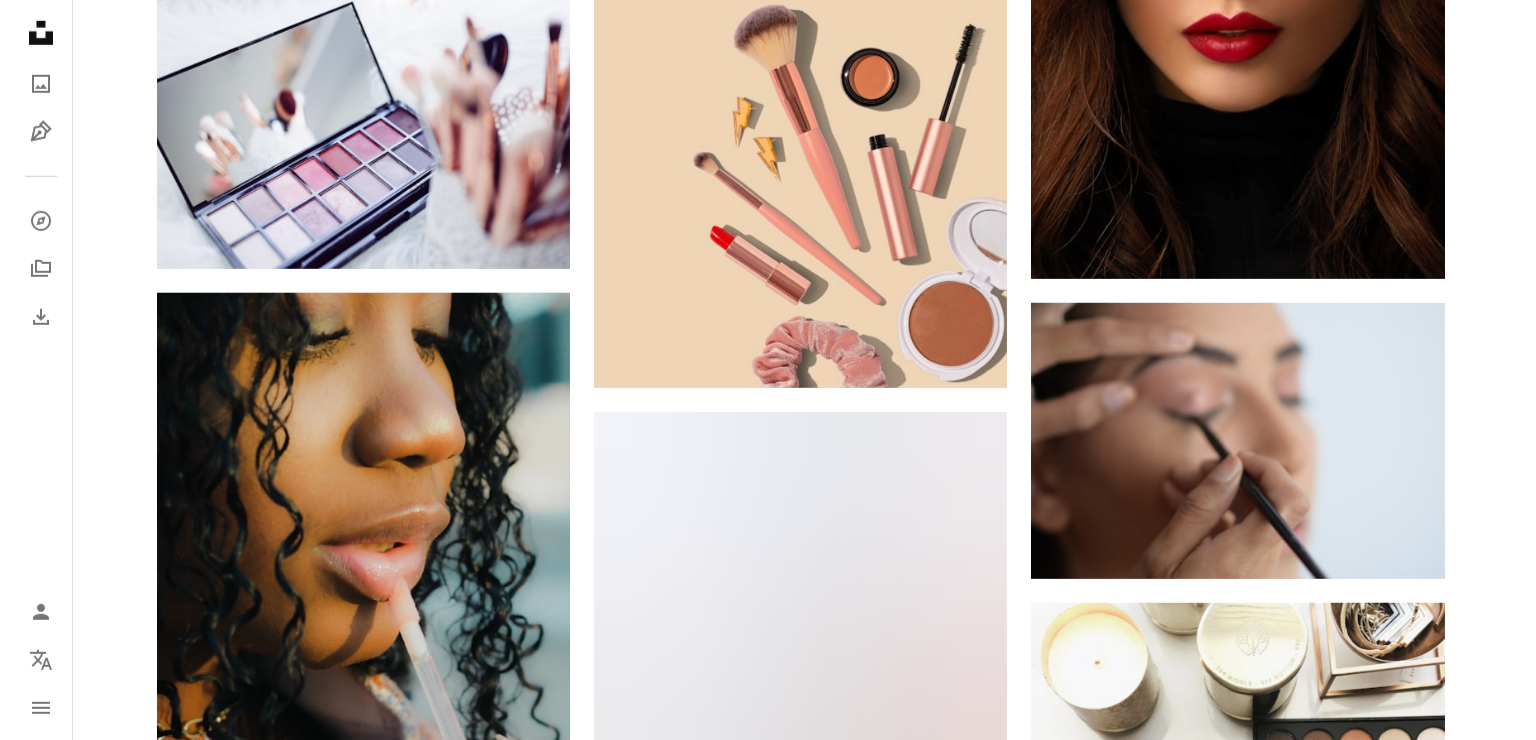 scroll, scrollTop: 1600, scrollLeft: 0, axis: vertical 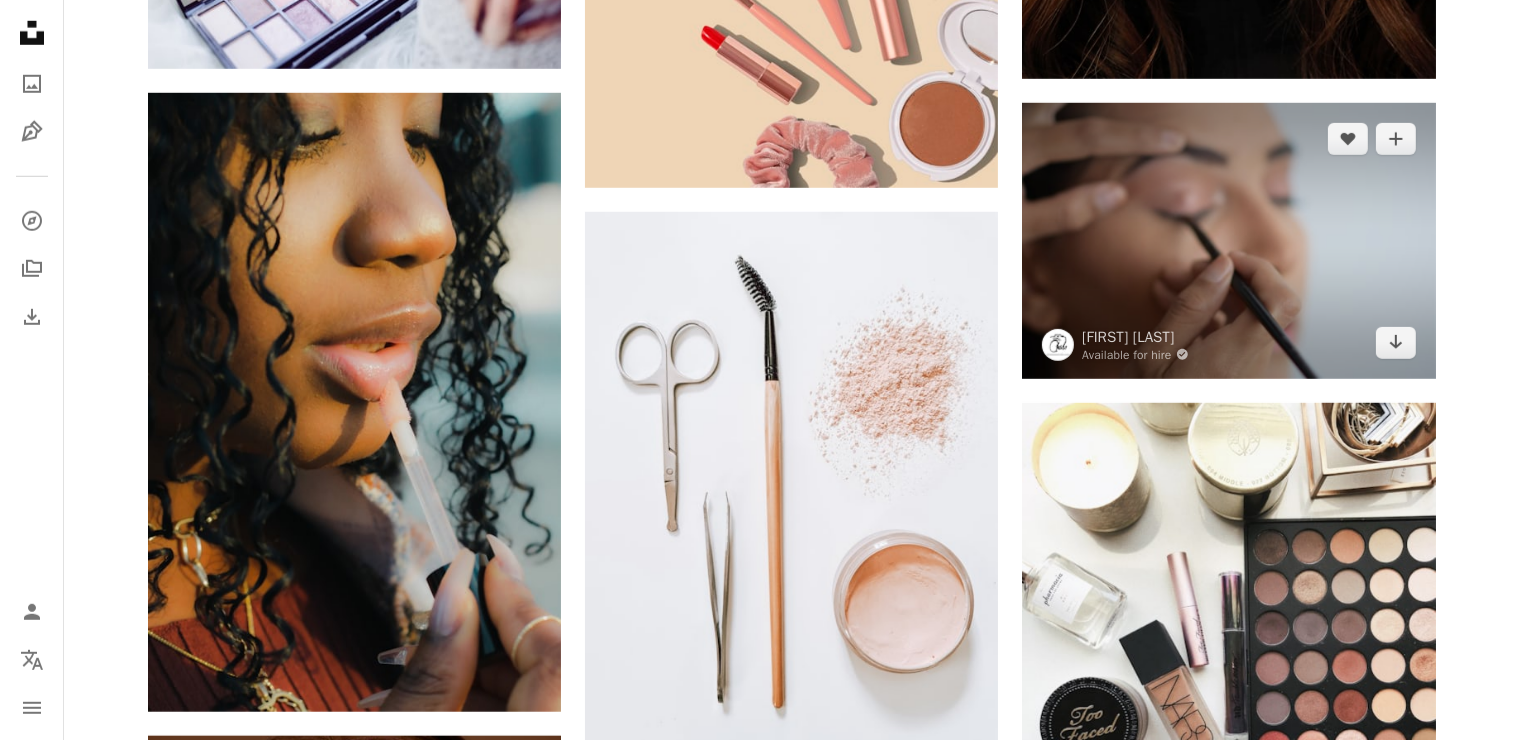 click at bounding box center [1228, 240] 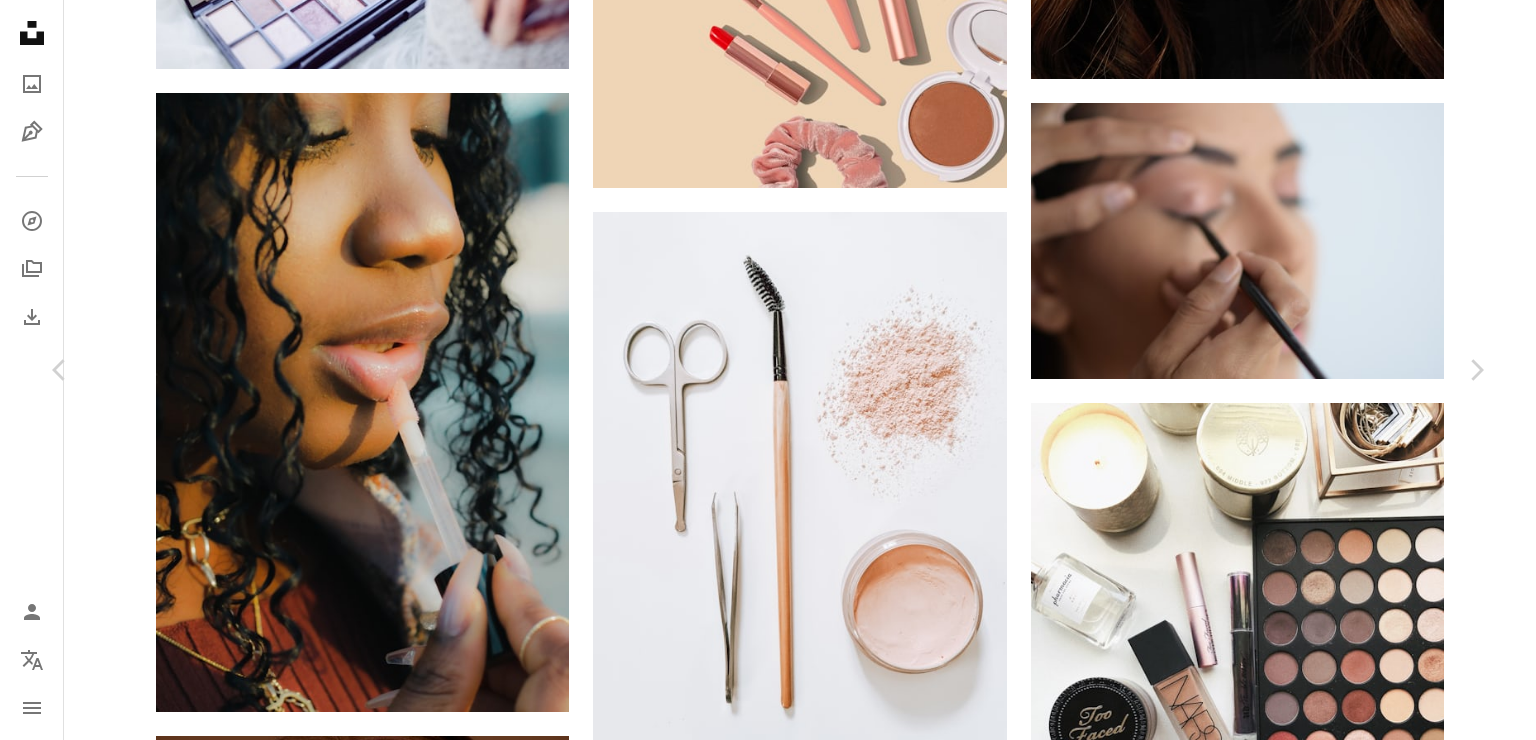 scroll, scrollTop: 2500, scrollLeft: 0, axis: vertical 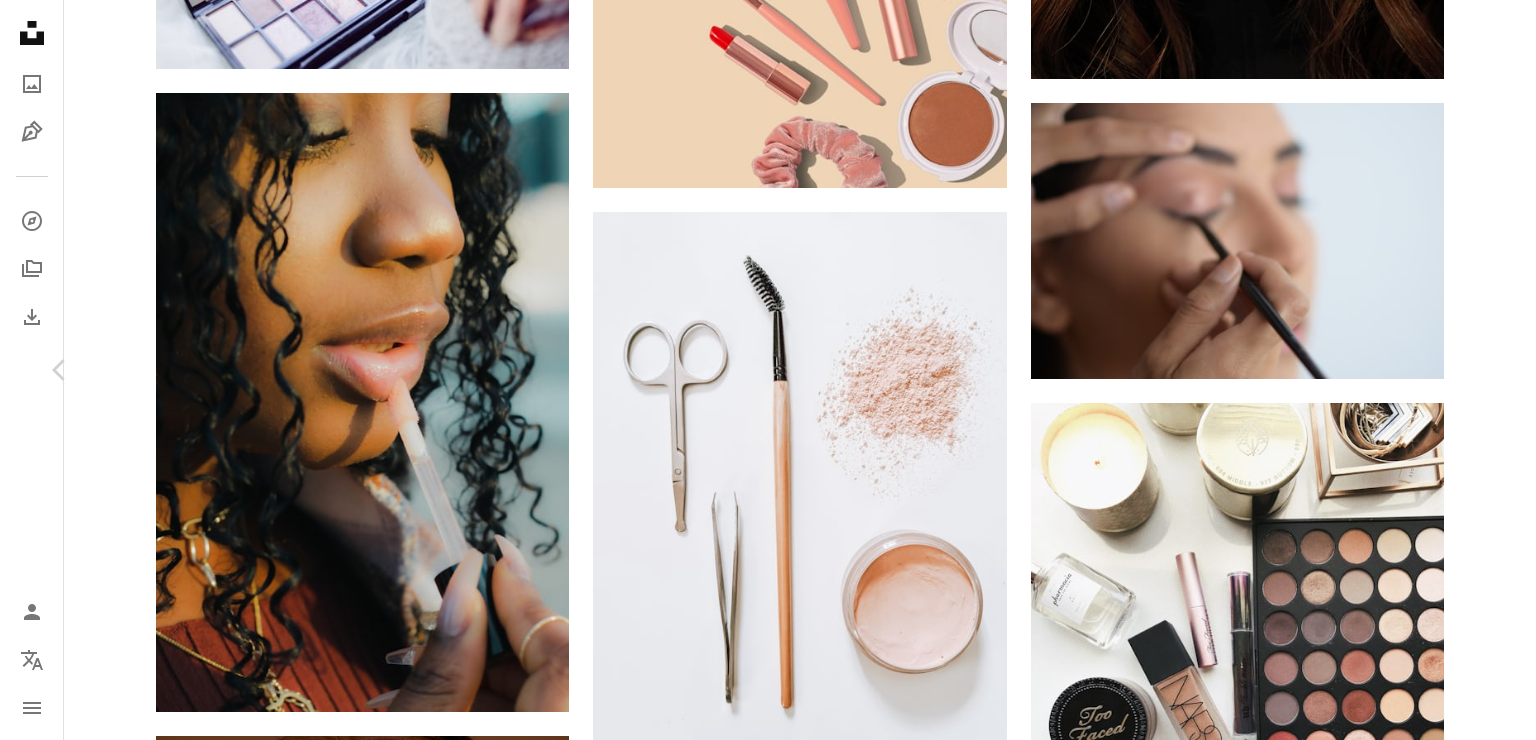 click on "Chevron right" at bounding box center [1476, 370] 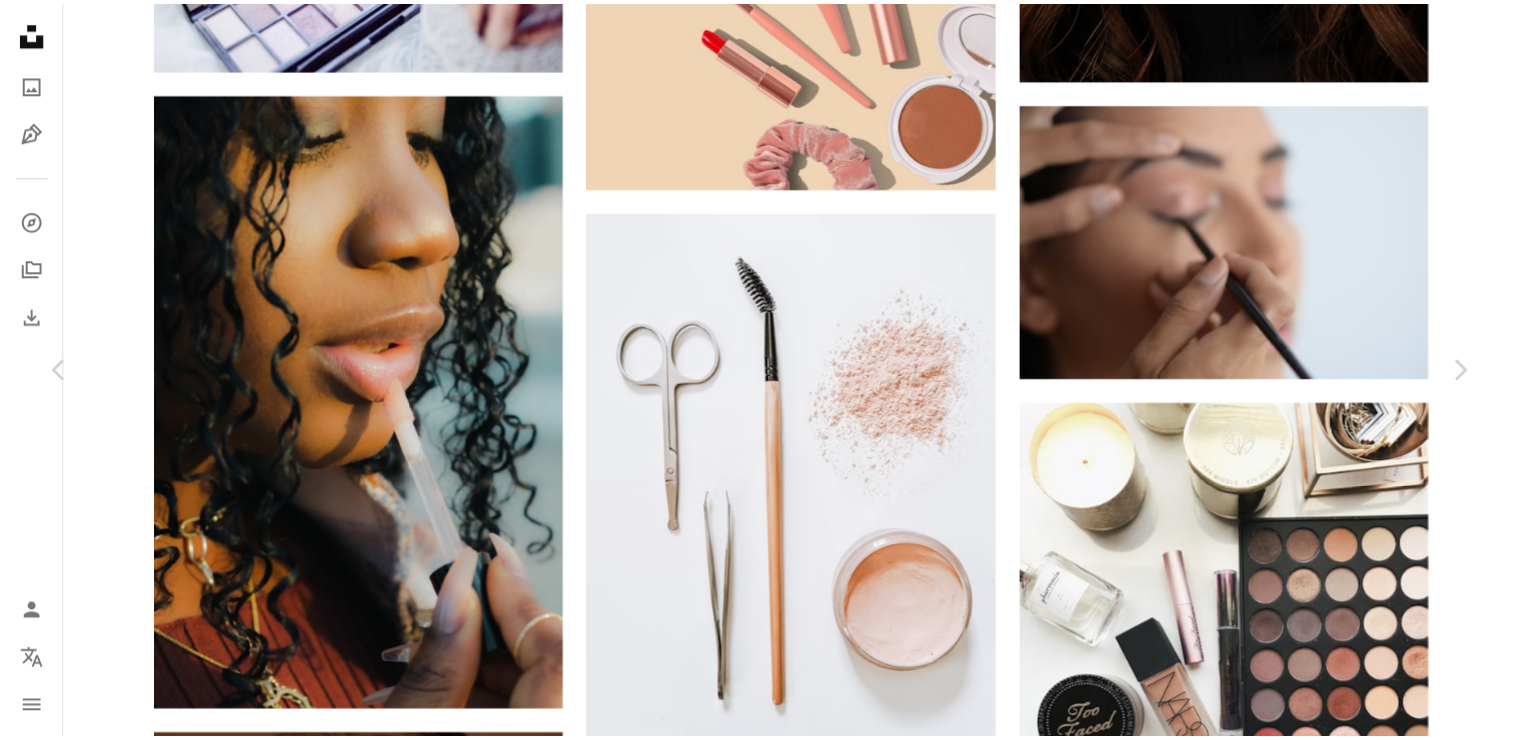 scroll, scrollTop: 0, scrollLeft: 0, axis: both 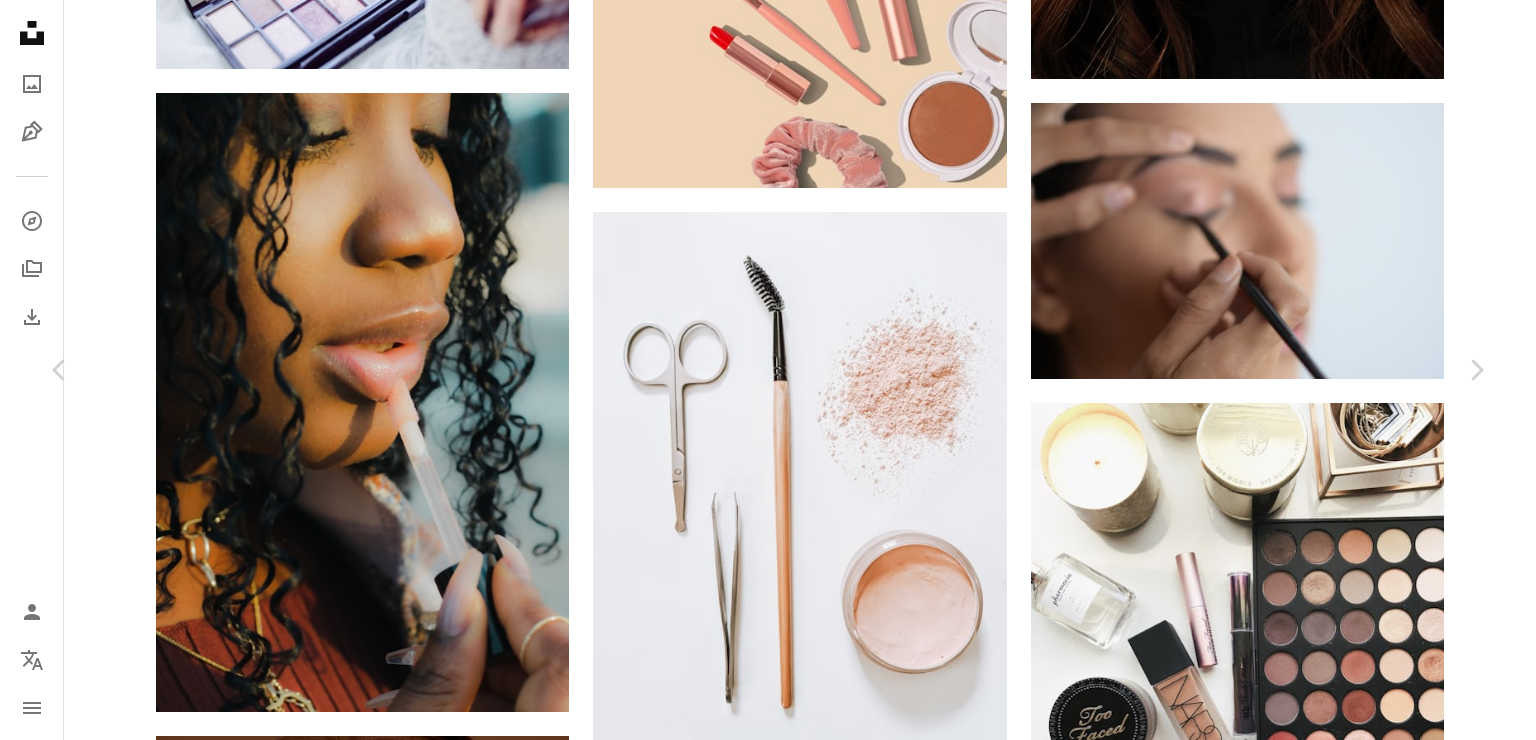 click on "An X shape Chevron left Chevron right [FIRST] [LAST] Available for hire A checkmark inside of a circle A heart A plus sign Download free Chevron down Zoom in Views 4,294 Downloads 106 A forward-right arrow Share Info icon Info More Actions Calendar outlined Published on  December 25, 2024 Camera NIKON CORPORATION, NIKON D3300 Safety Free to use under the  Unsplash License hand cosmetics knife weapon pill dagger blade weaponry Backgrounds Browse premium related images on iStock  |  Save 20% with code UNSPLASH20 View more on iStock  ↗ Related images A heart A plus sign [FIRST] [LAST] Available for hire A checkmark inside of a circle Arrow pointing down Plus sign for Unsplash+ A heart A plus sign Getty Images For  Unsplash+ A lock Download Plus sign for Unsplash+ A heart A plus sign Getty Images For  Unsplash+ A lock Download A heart A plus sign [FIRST] [LAST]" at bounding box center (768, 3787) 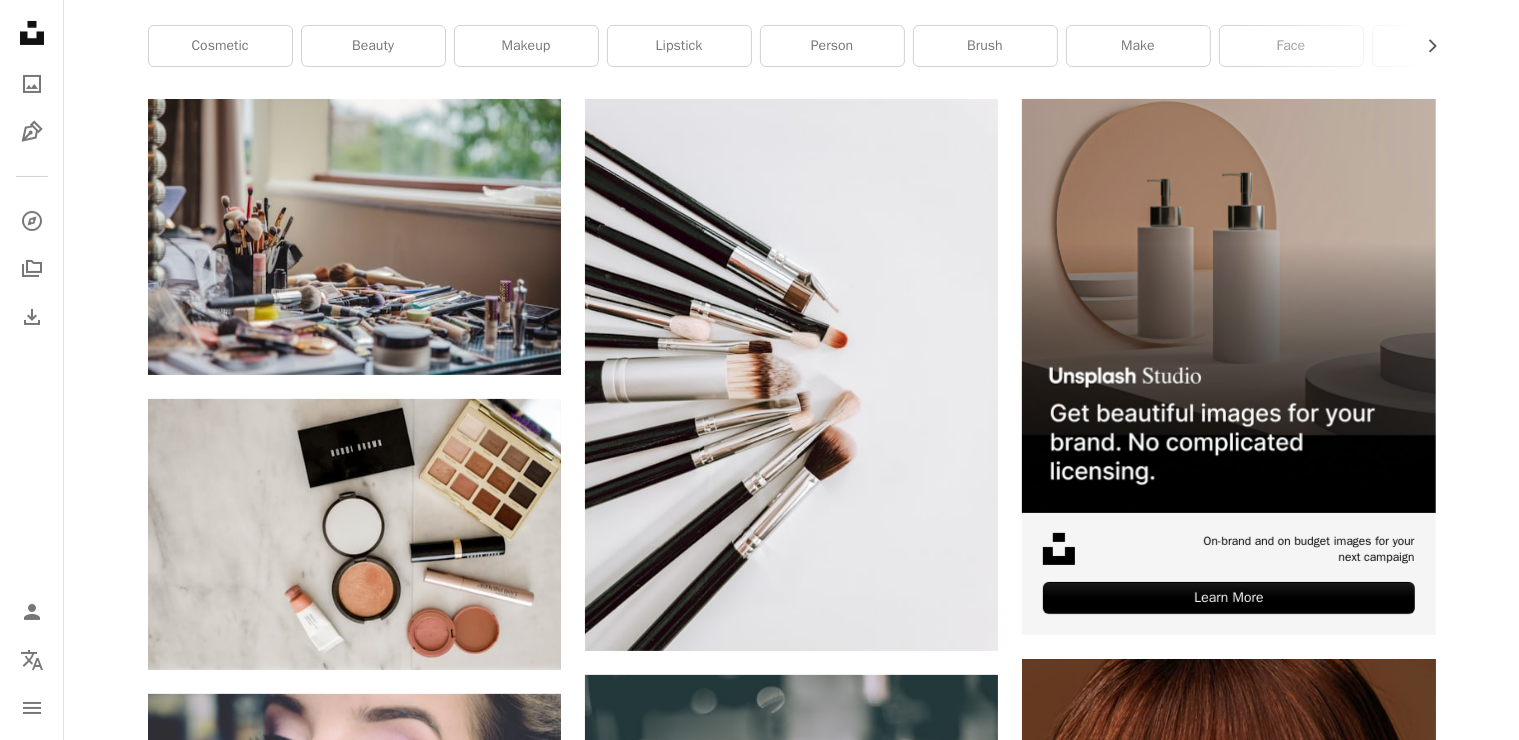scroll, scrollTop: 0, scrollLeft: 0, axis: both 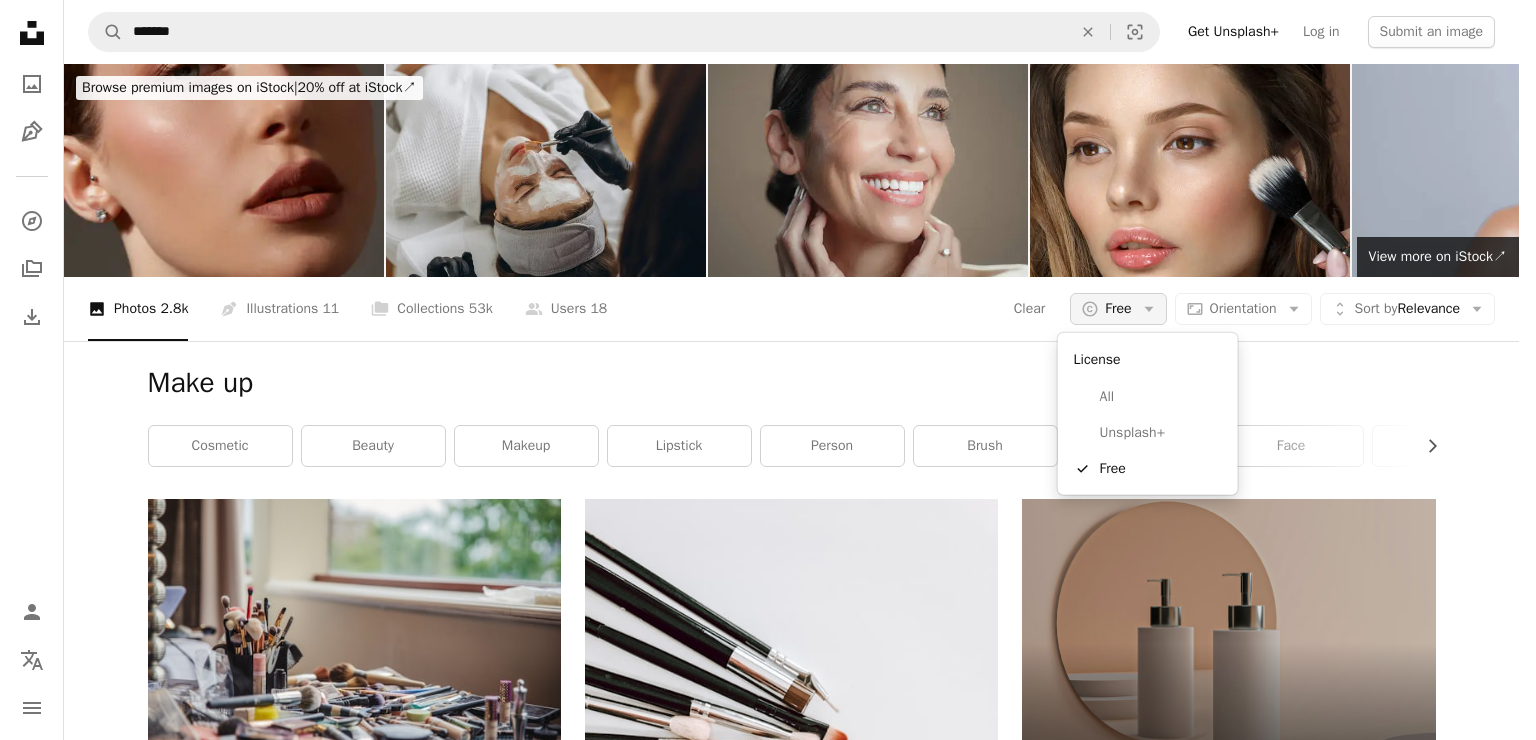 click on "Free" at bounding box center (1118, 309) 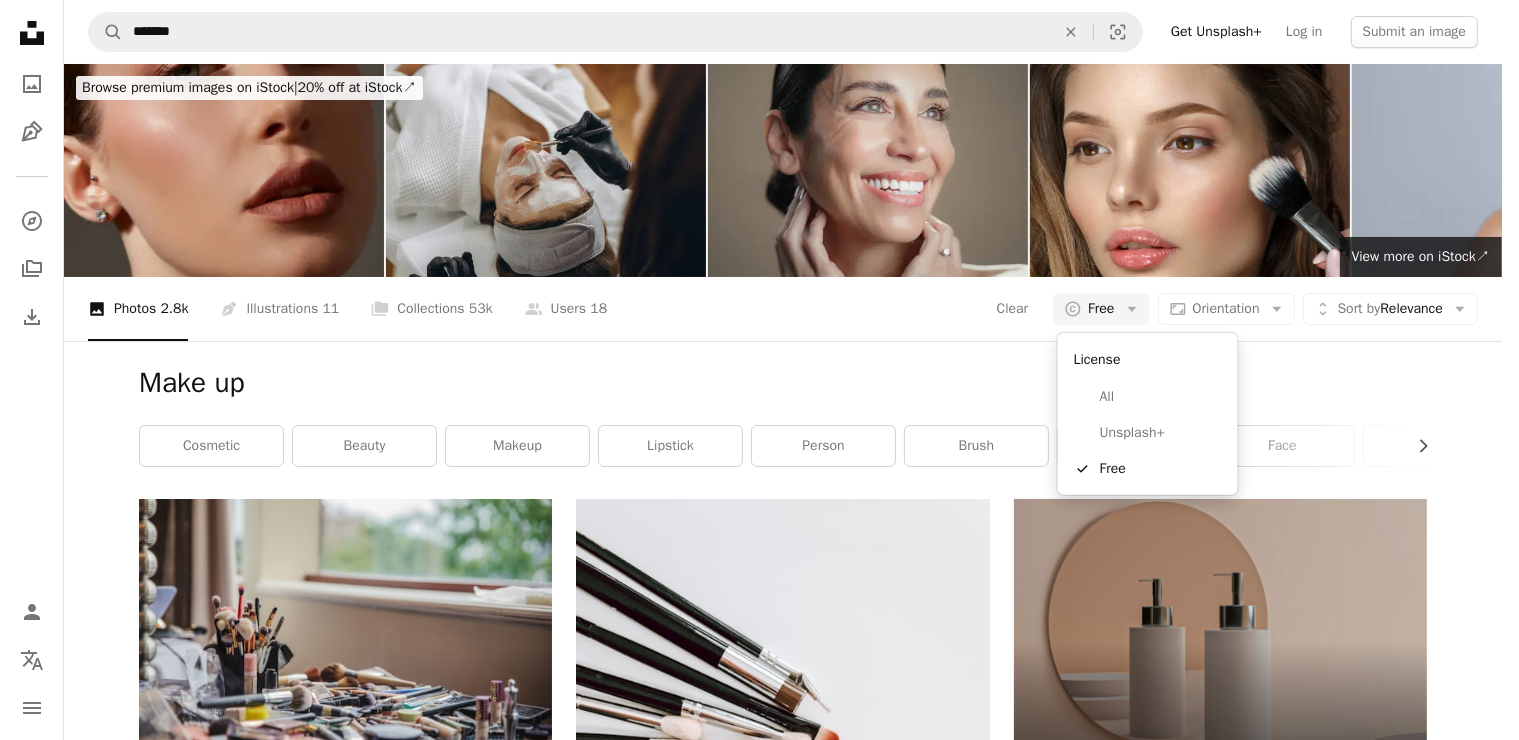 click on "Unsplash logo Unsplash Home A photo Pen Tool A compass A stack of folders Download Person Localization icon navigation menu A magnifying glass ******* An X shape Visual search Get Unsplash+ Log in Submit an image Browse premium images on iStock  |  20% off at iStock  ↗ Browse premium images on iStock 20% off at iStock  ↗ View more  ↗ View more on iStock  ↗ A photo Photos   2.8k Pen Tool Illustrations   11 A stack of folders Collections   53k A group of people Users   18 Clear A copyright icon © Free Arrow down Aspect ratio Orientation Arrow down Unfold Sort by  Relevance Arrow down Filters Filters (1) Make up Chevron right cosmetic beauty makeup lipstick person brush make face fashion human brown powder A heart A plus sign [FIRST] [LAST] Available for hire A checkmark inside of a circle Arrow pointing down A heart A plus sign Element5 Digital Arrow pointing down A heart A plus sign freestocks Arrow pointing down A heart A plus sign freestocks Arrow pointing down A heart A plus sign [FIRST] [LAST]" at bounding box center [751, 370] 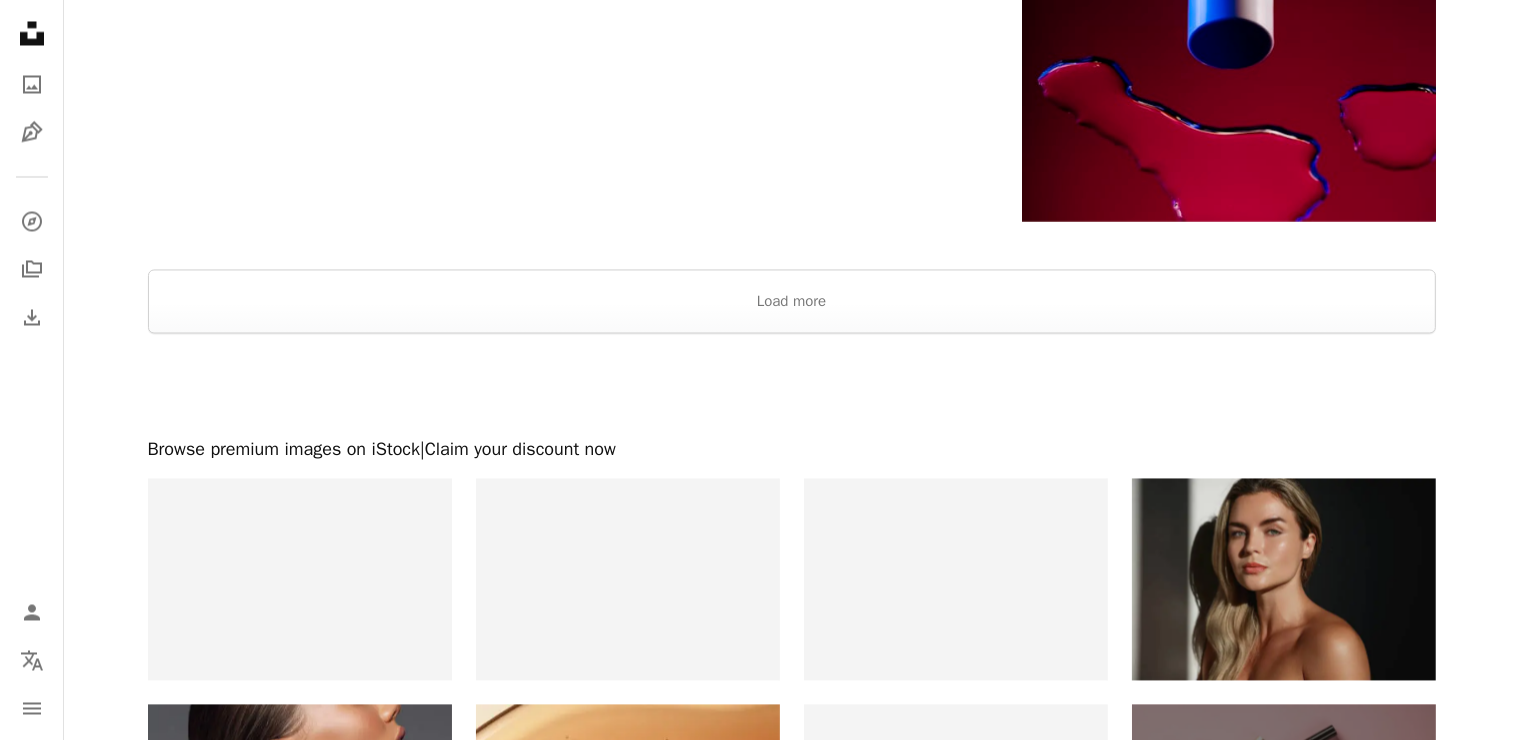 scroll, scrollTop: 3876, scrollLeft: 0, axis: vertical 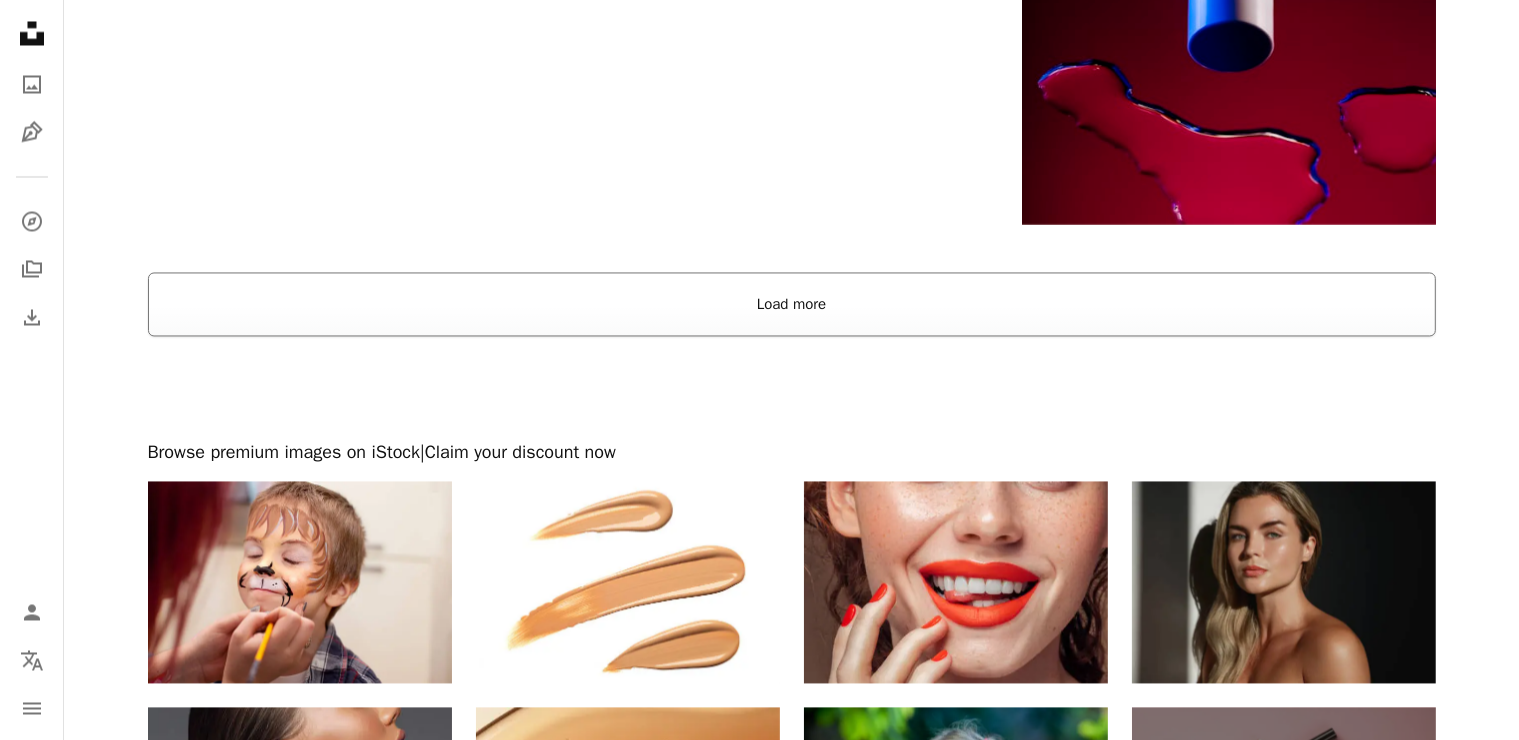 click on "Load more" at bounding box center (792, 304) 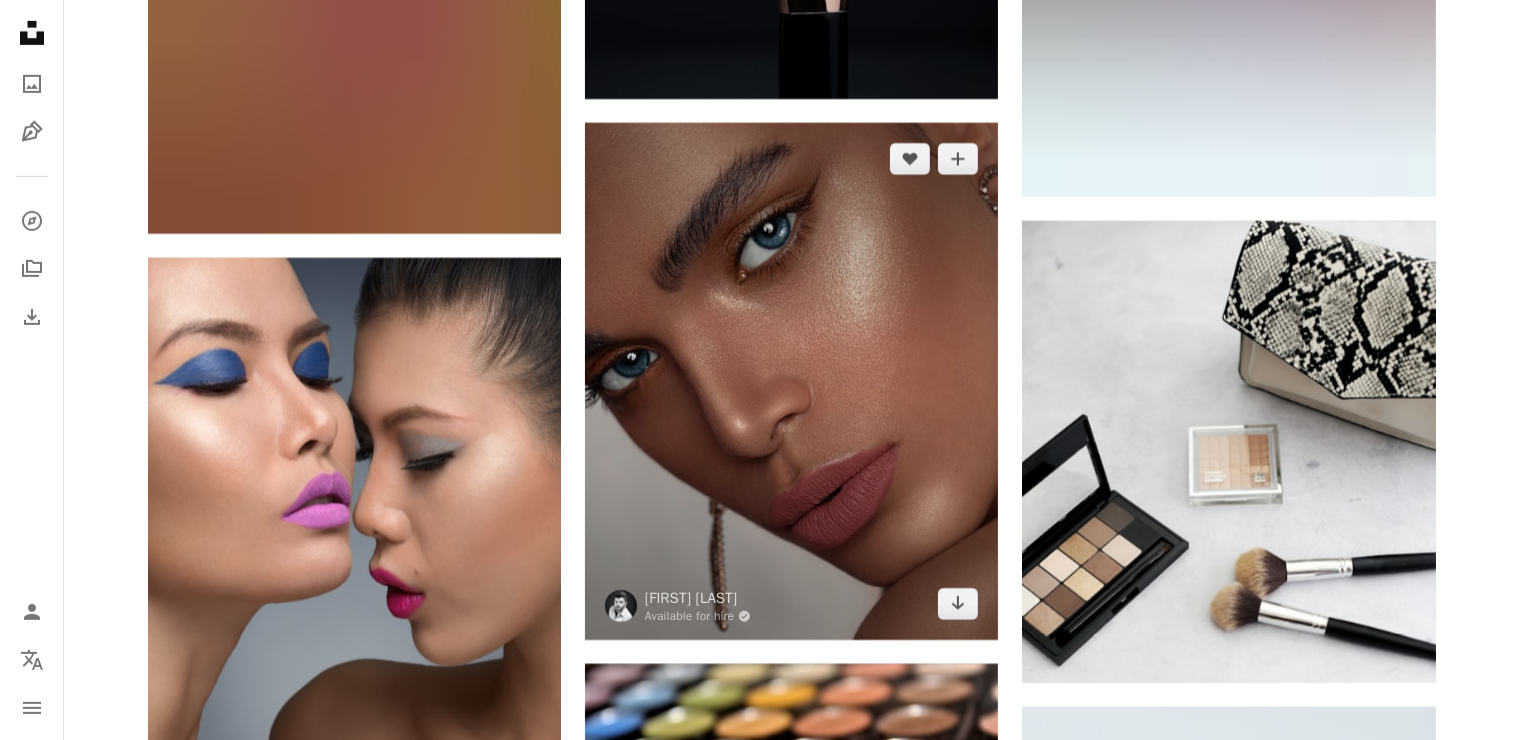 scroll, scrollTop: 7976, scrollLeft: 0, axis: vertical 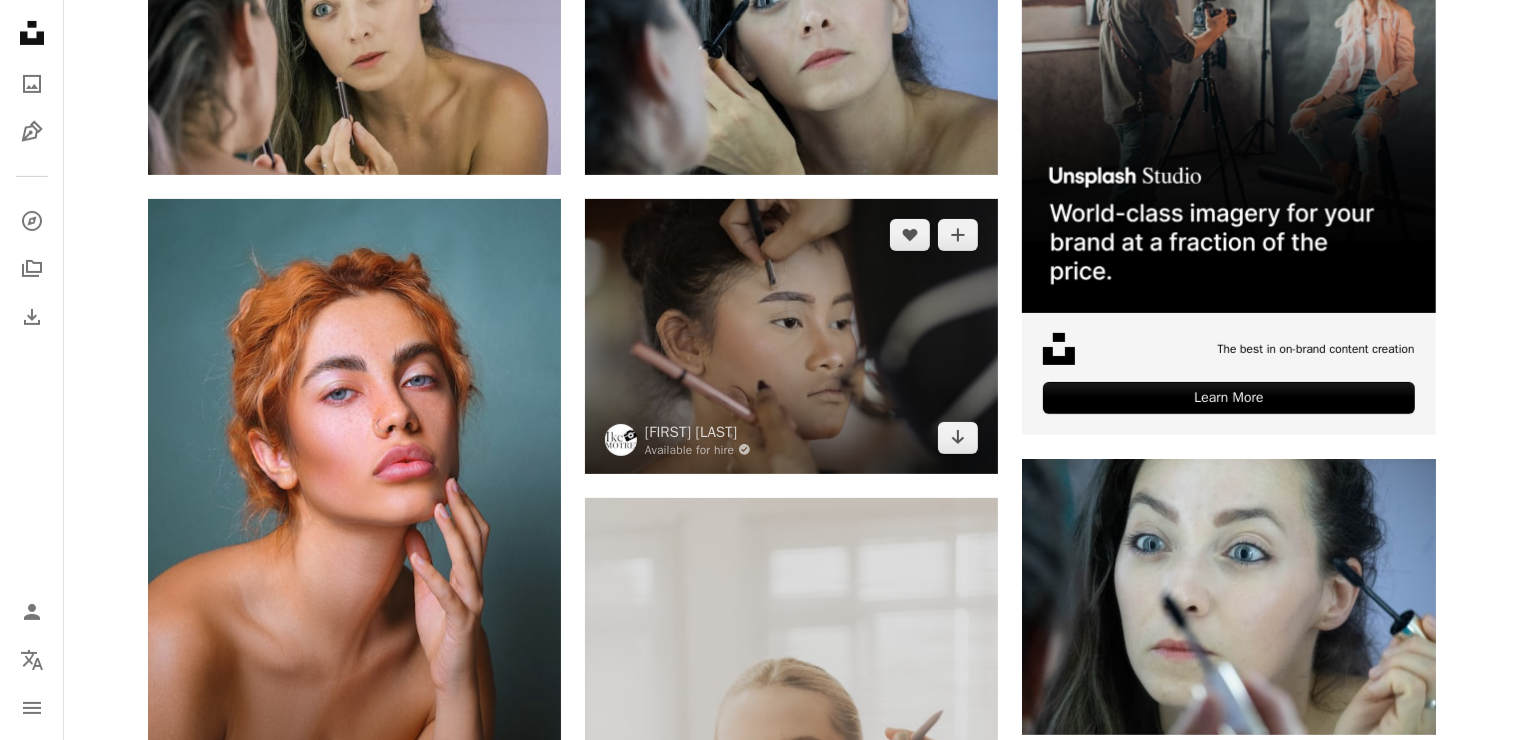 click at bounding box center [791, 336] 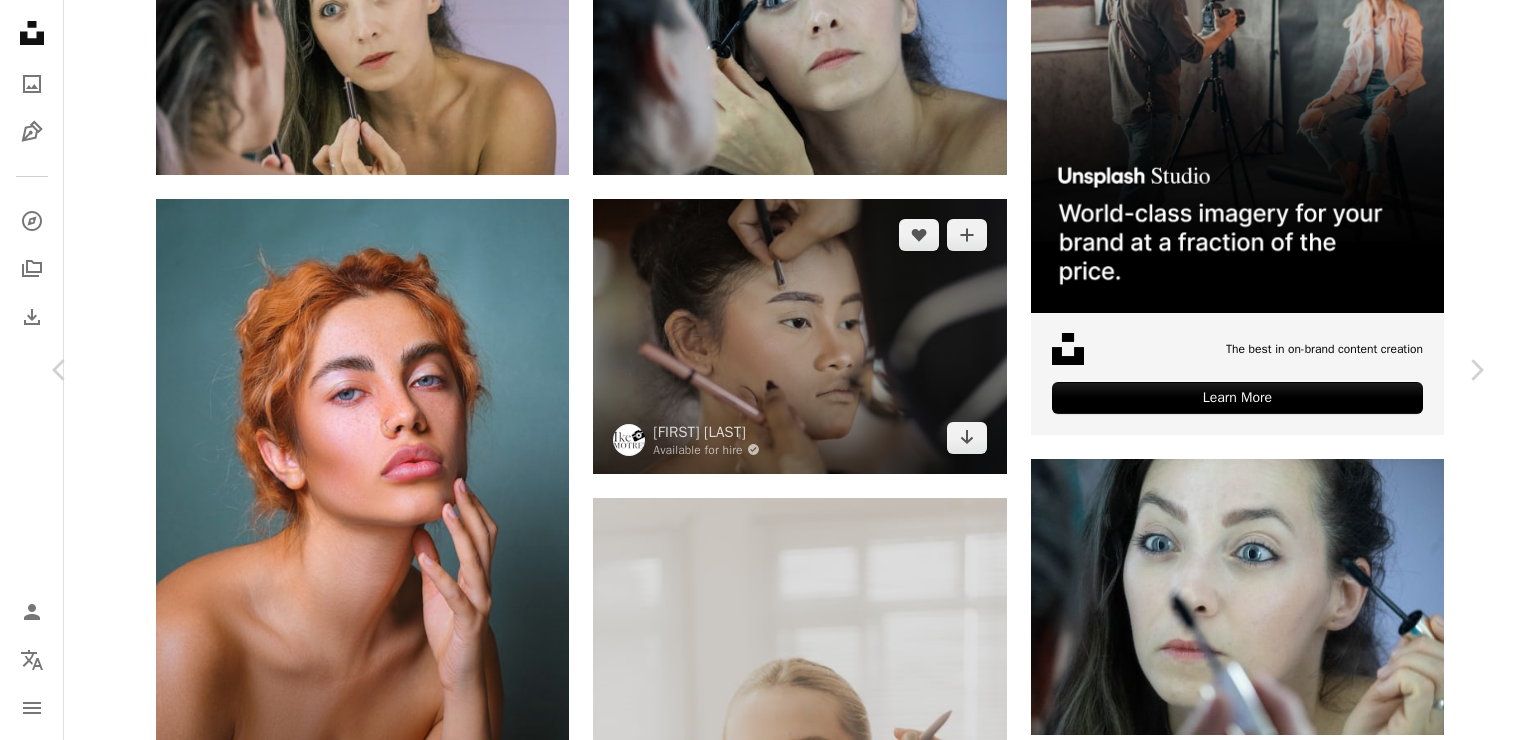 scroll, scrollTop: 3897, scrollLeft: 0, axis: vertical 